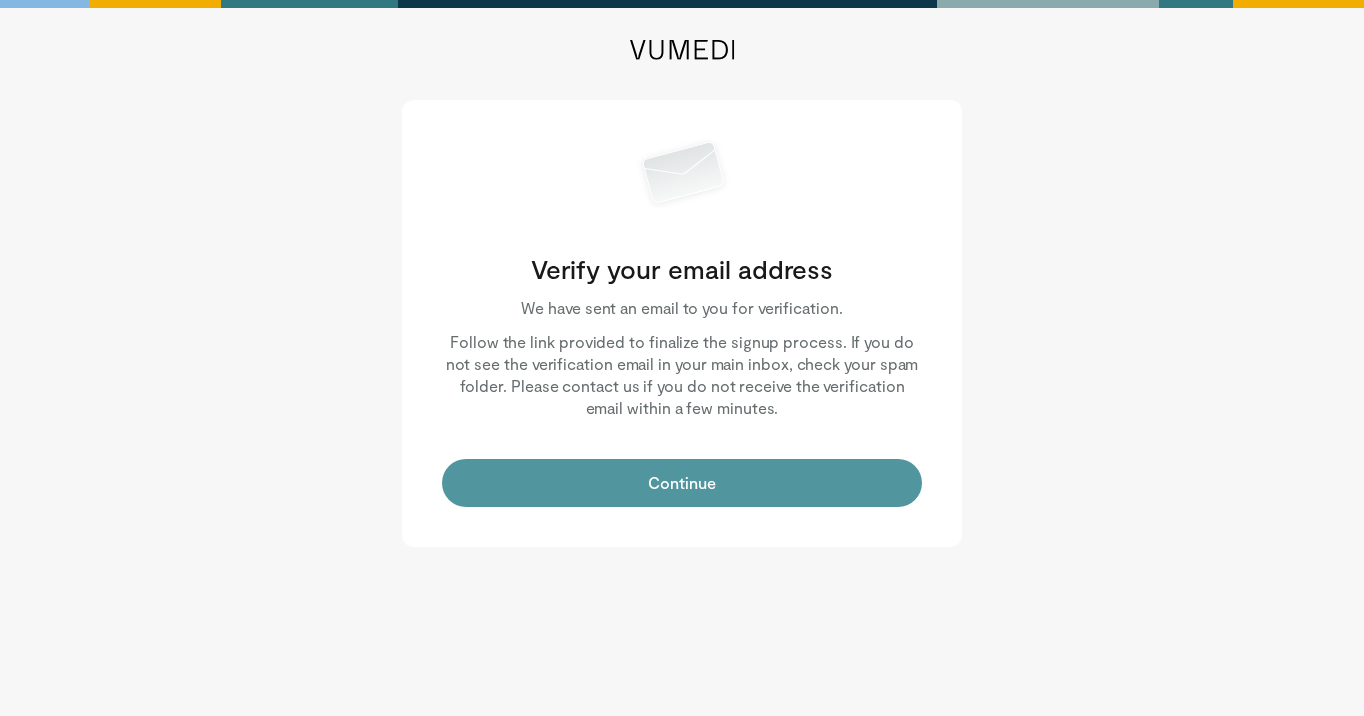 scroll, scrollTop: 0, scrollLeft: 0, axis: both 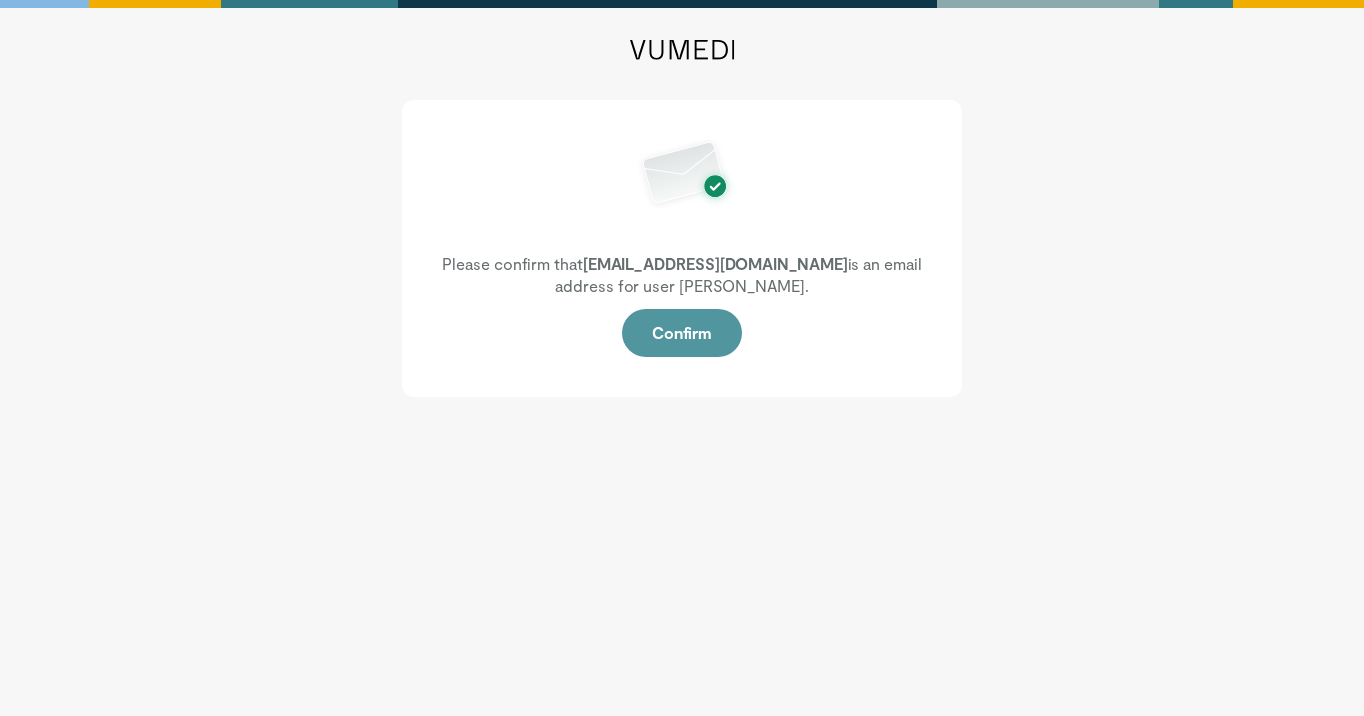 click on "Confirm" at bounding box center [682, 333] 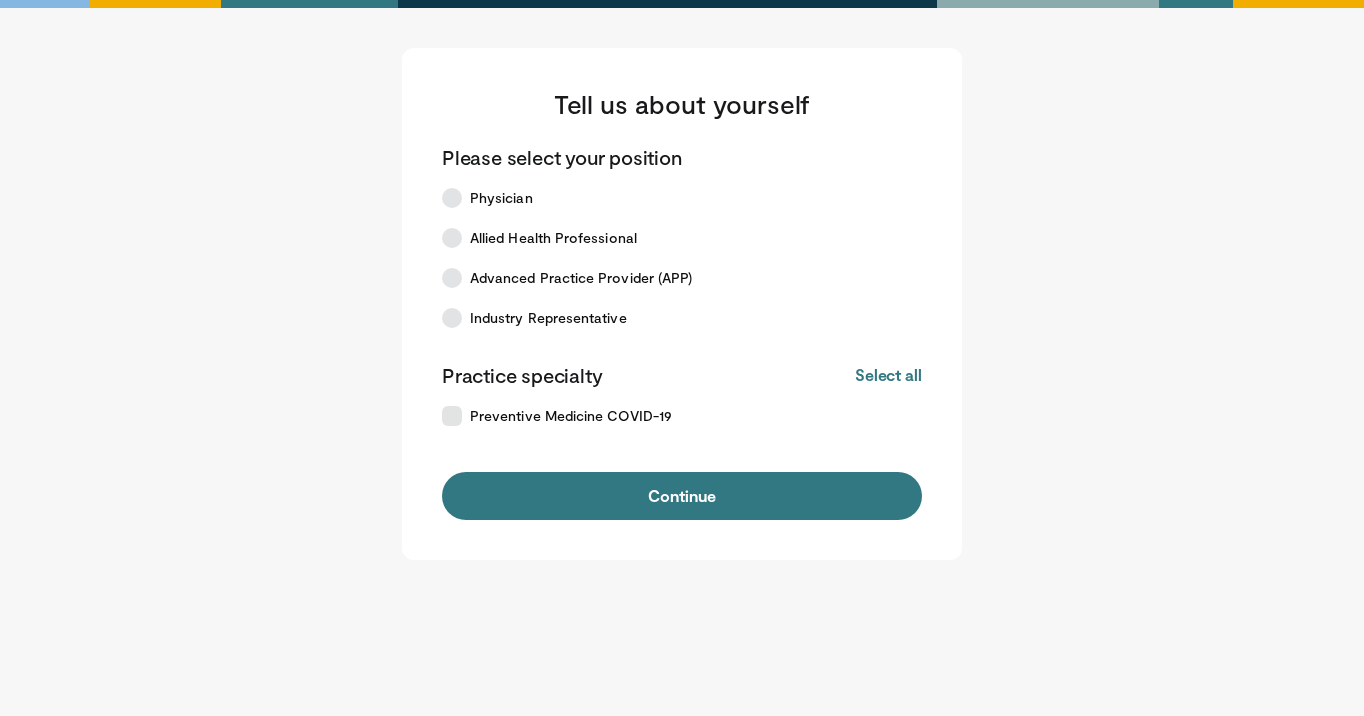 scroll, scrollTop: 0, scrollLeft: 0, axis: both 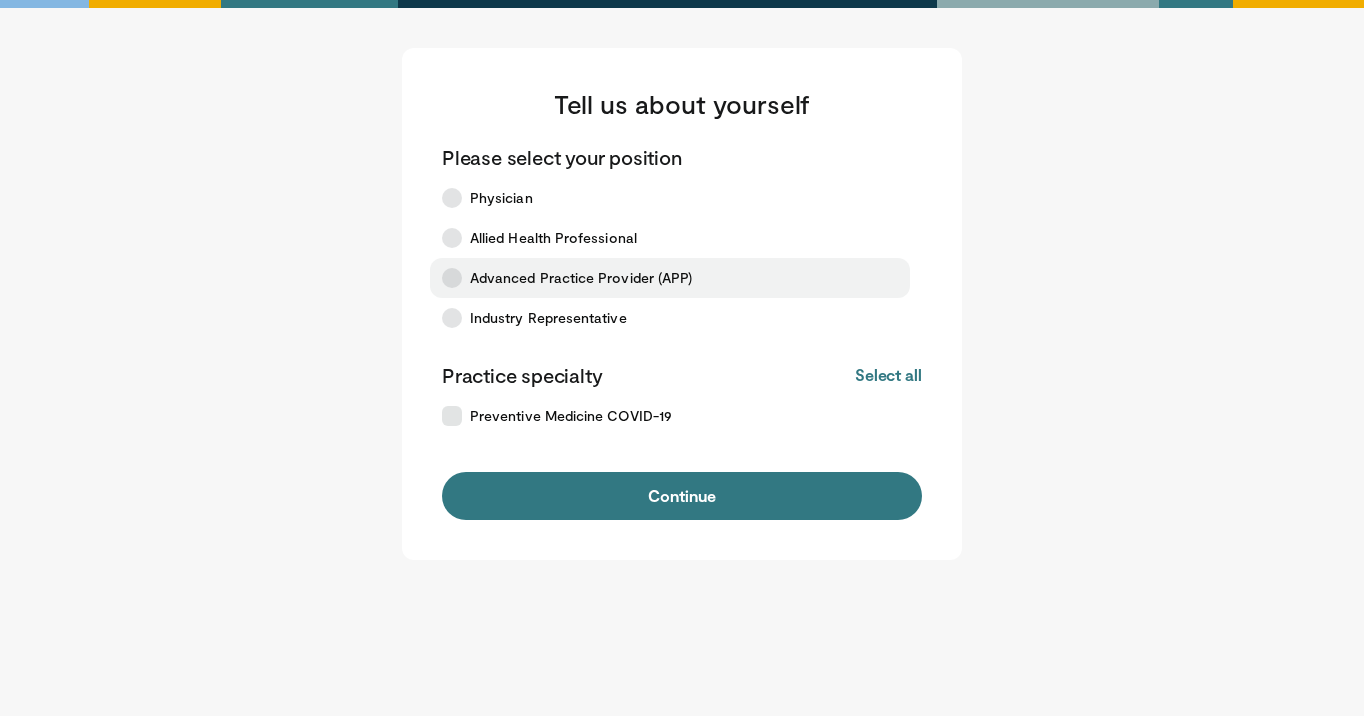click on "Advanced Practice Provider (APP)" at bounding box center [670, 278] 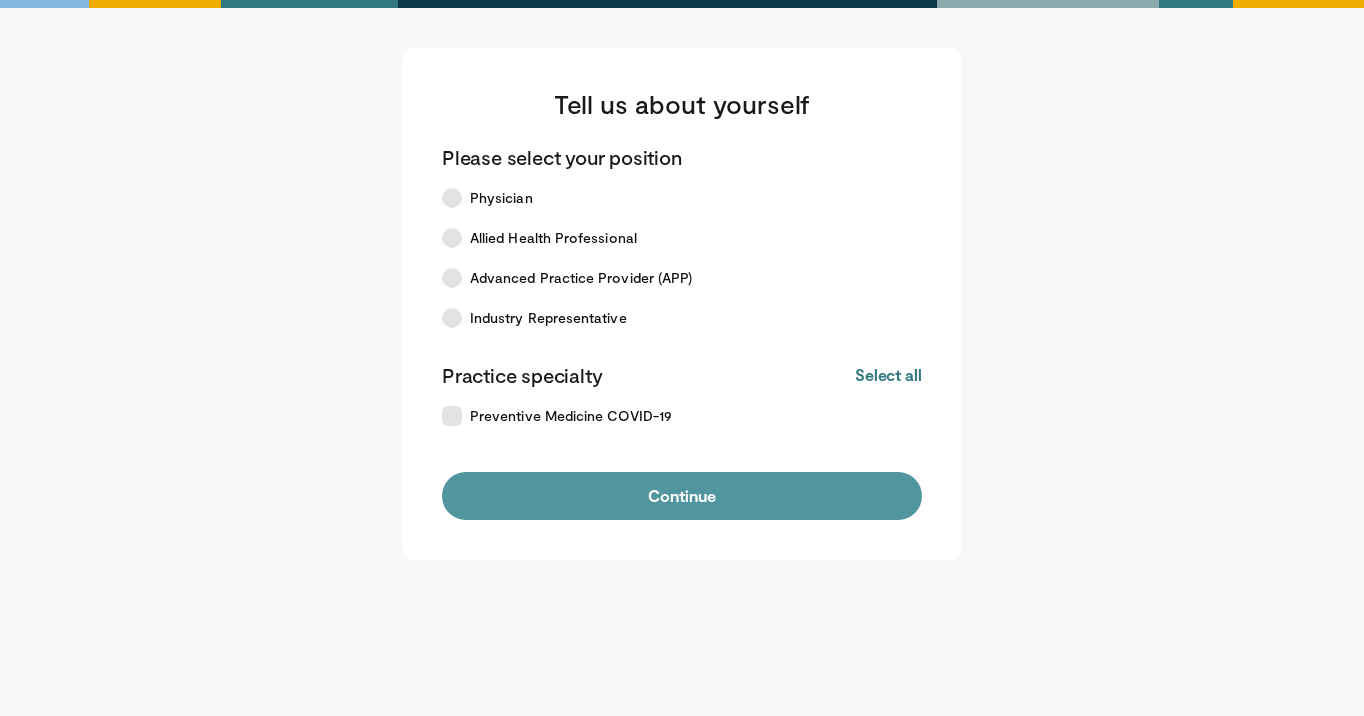 click on "Continue" at bounding box center (682, 496) 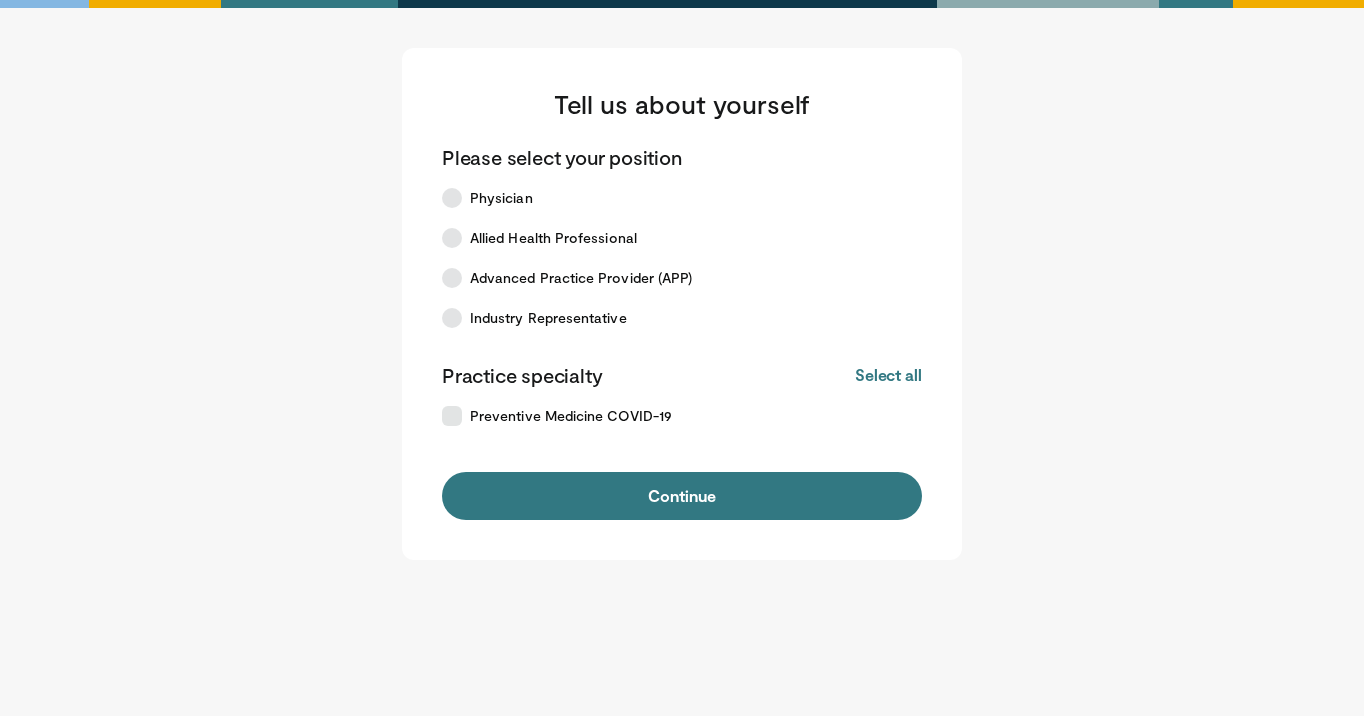 scroll, scrollTop: 0, scrollLeft: 0, axis: both 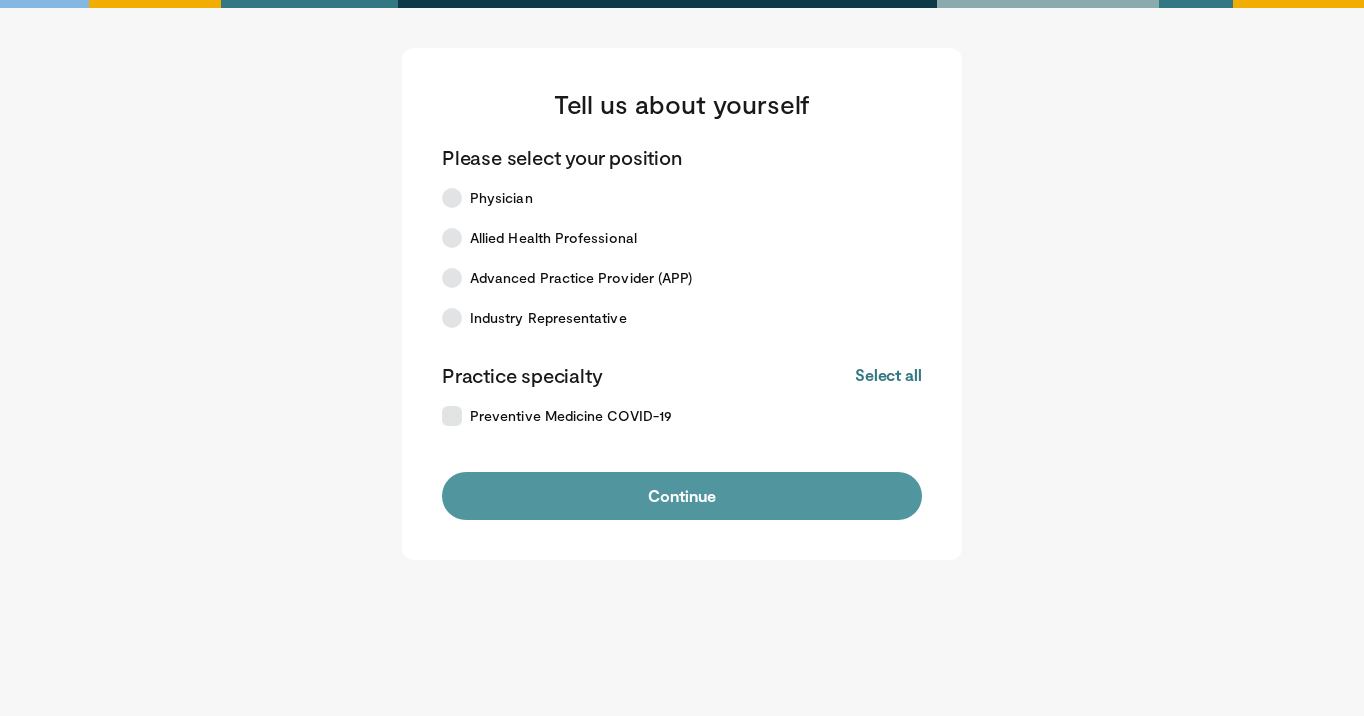 click on "Continue" at bounding box center [682, 496] 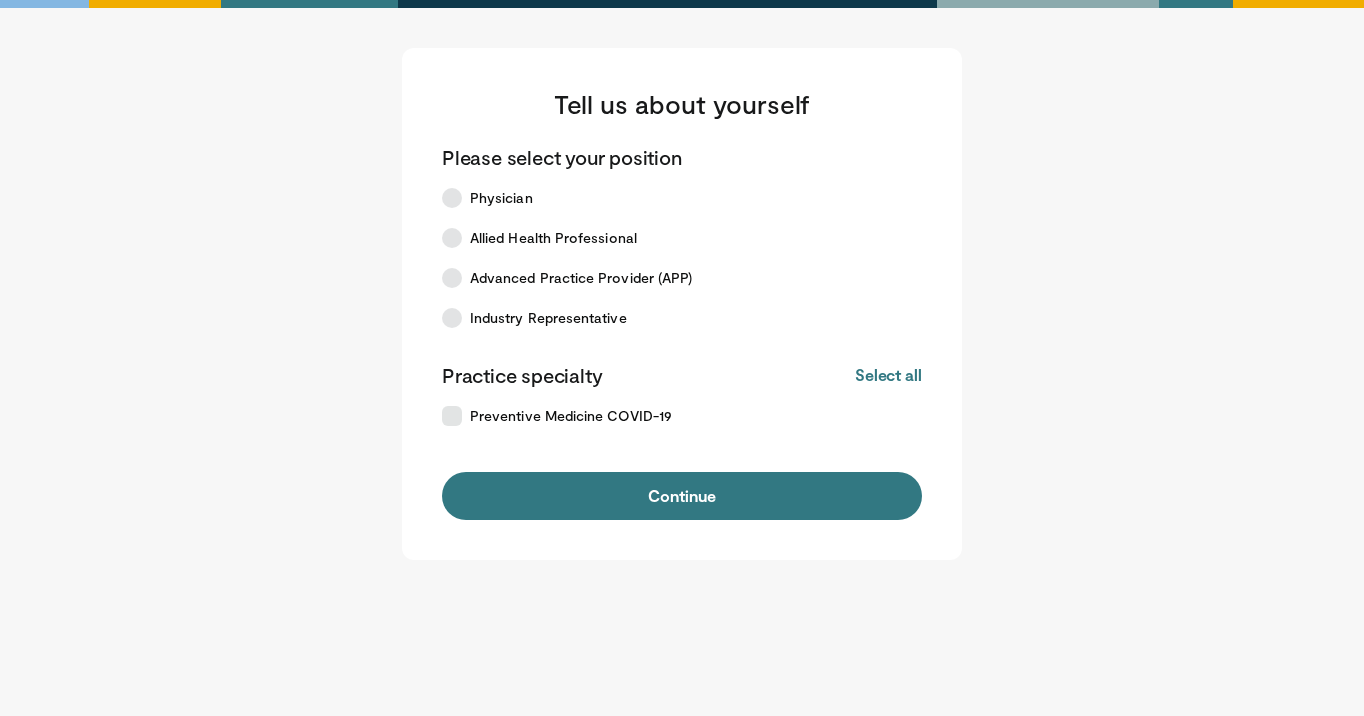 scroll, scrollTop: 0, scrollLeft: 0, axis: both 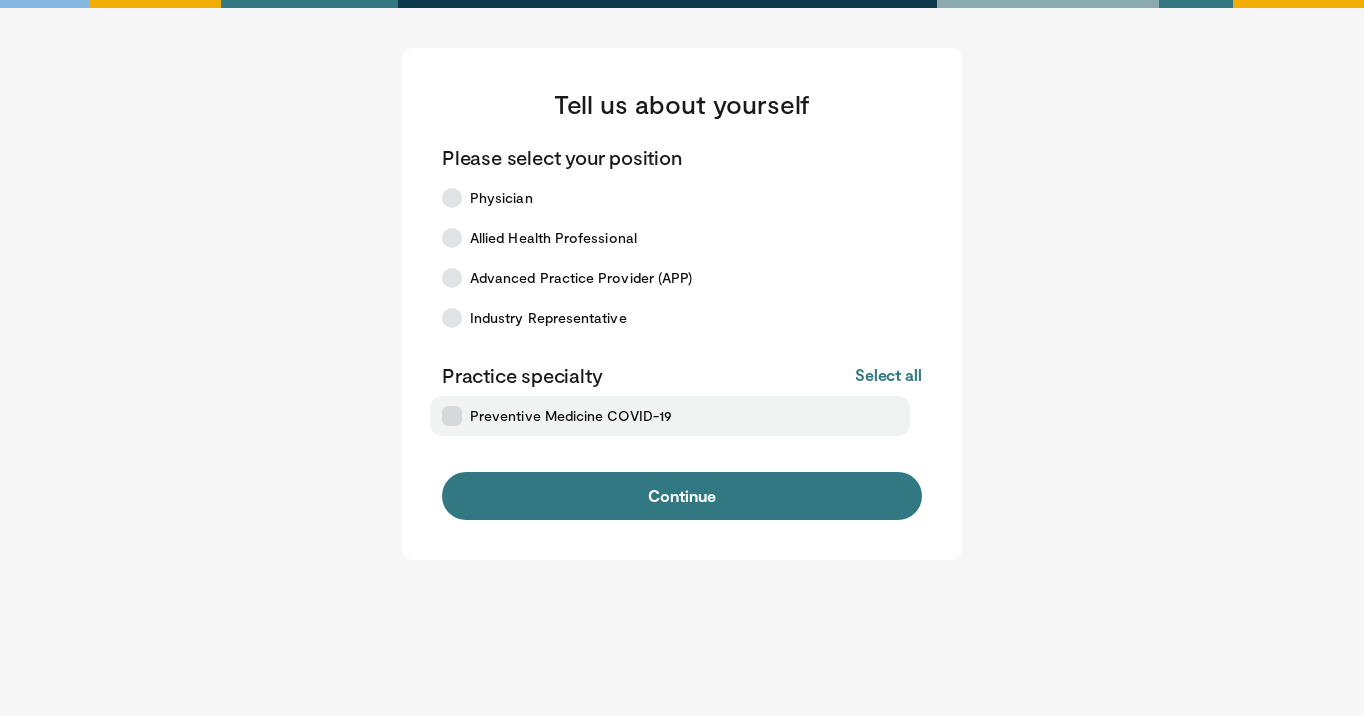 click on "Preventive Medicine COVID-19" at bounding box center (670, 416) 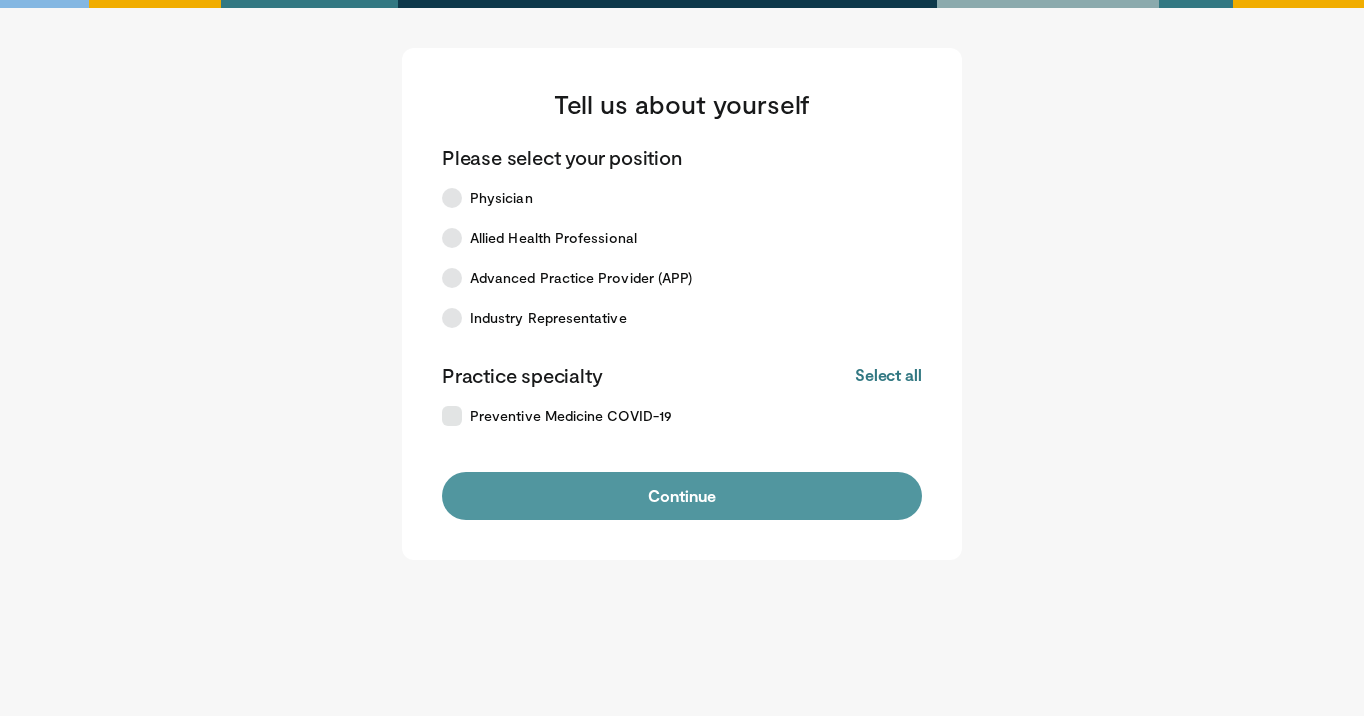click on "Continue" at bounding box center (682, 496) 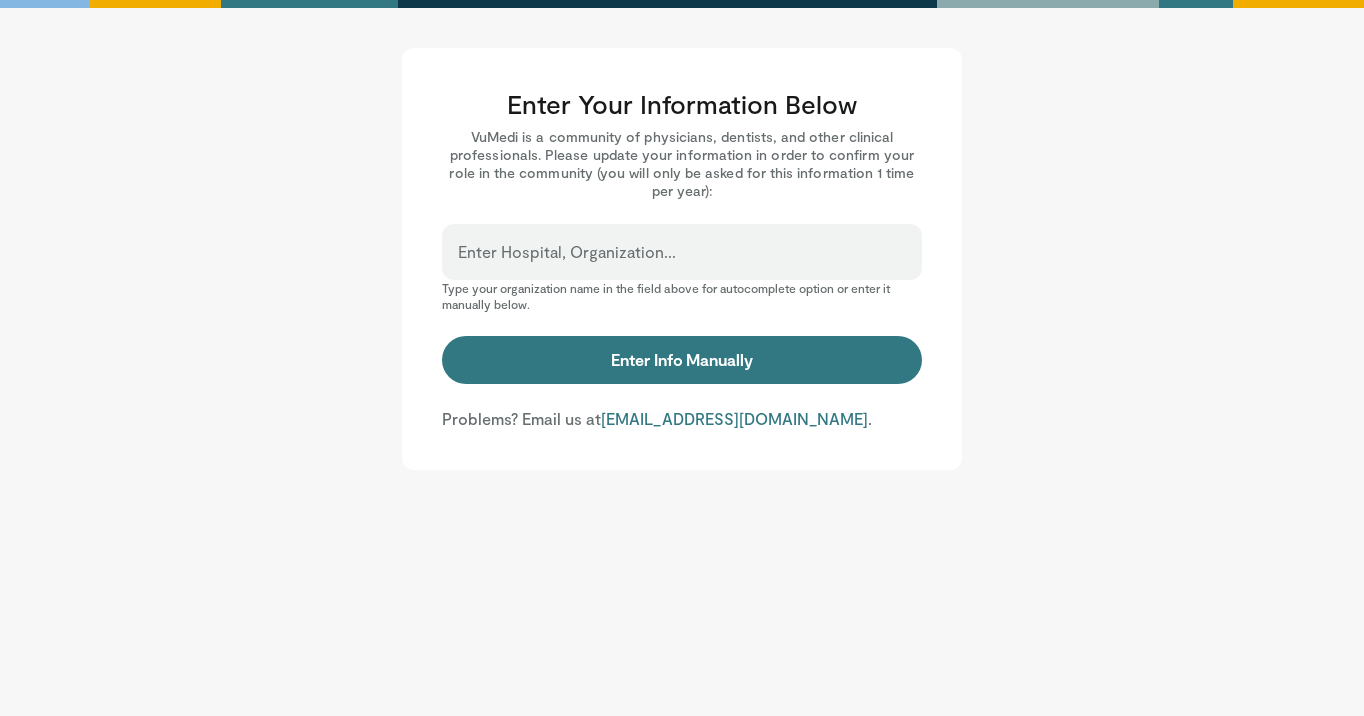 scroll, scrollTop: 0, scrollLeft: 0, axis: both 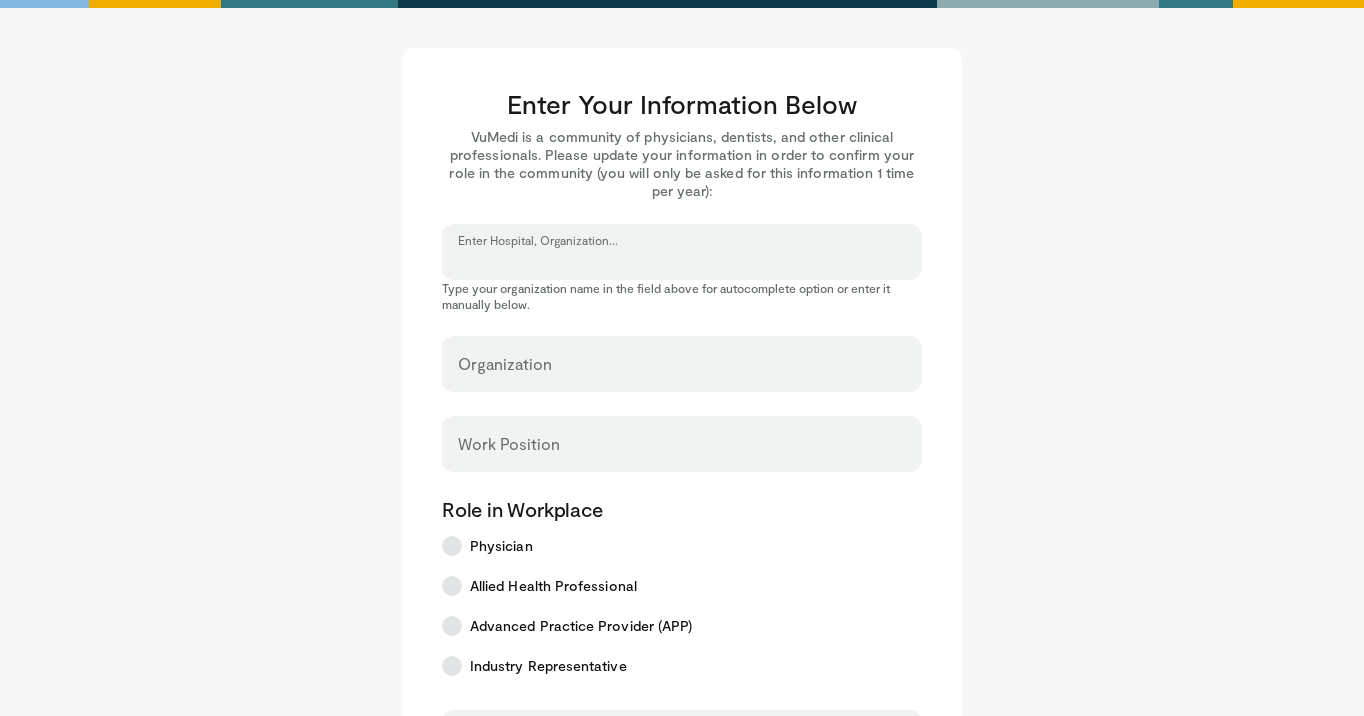 click on "Enter Hospital, Organization..." at bounding box center [682, 261] 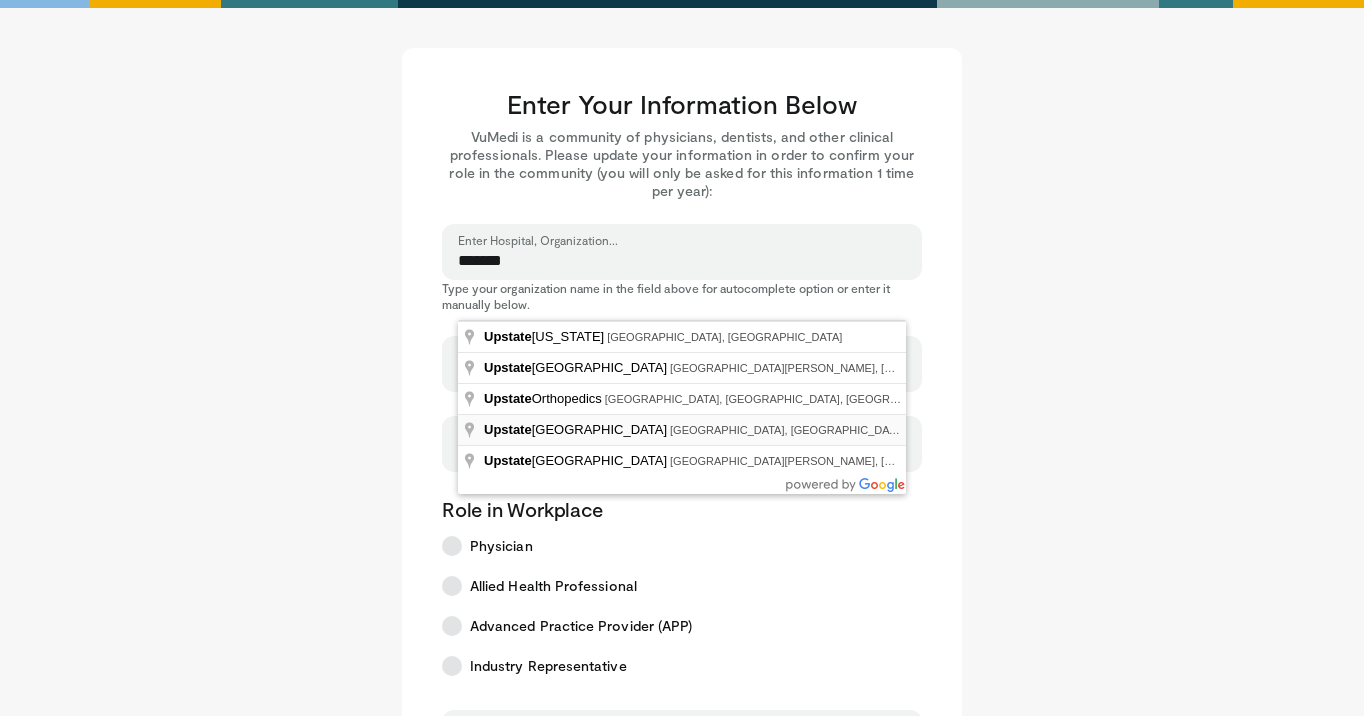type on "**********" 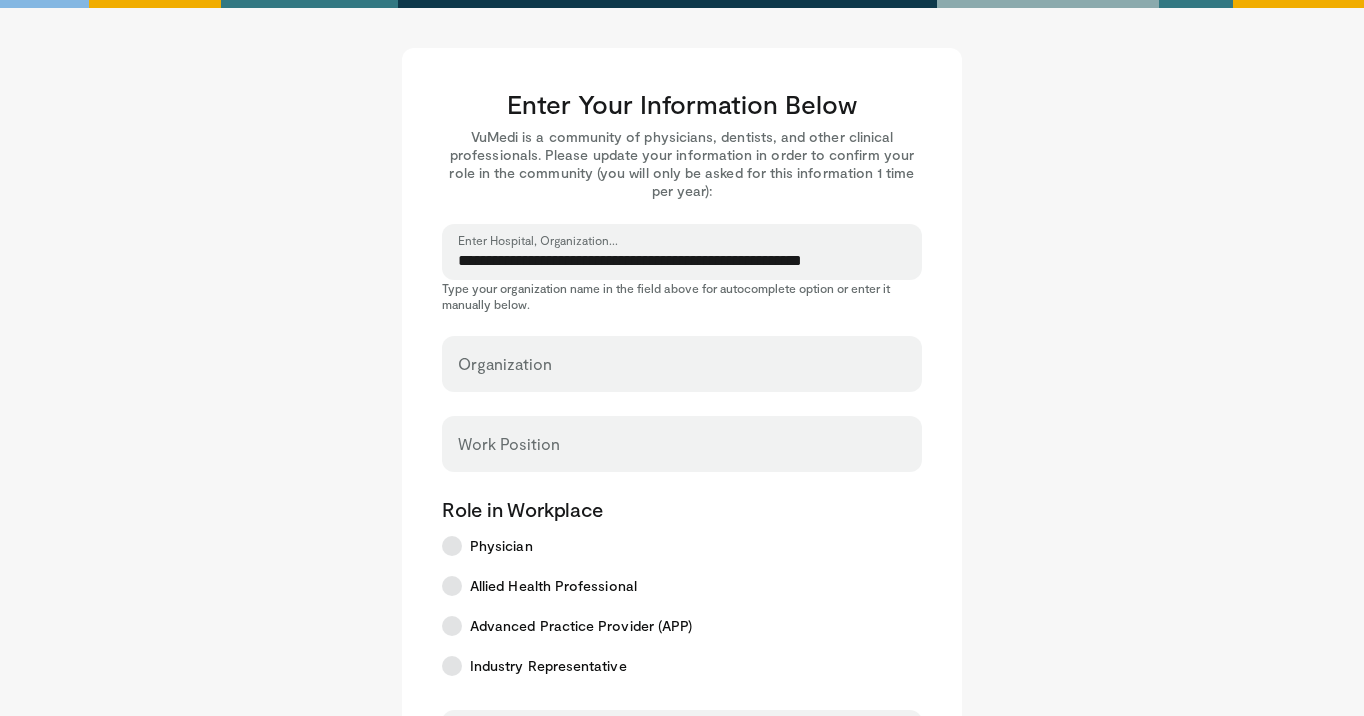 select on "**" 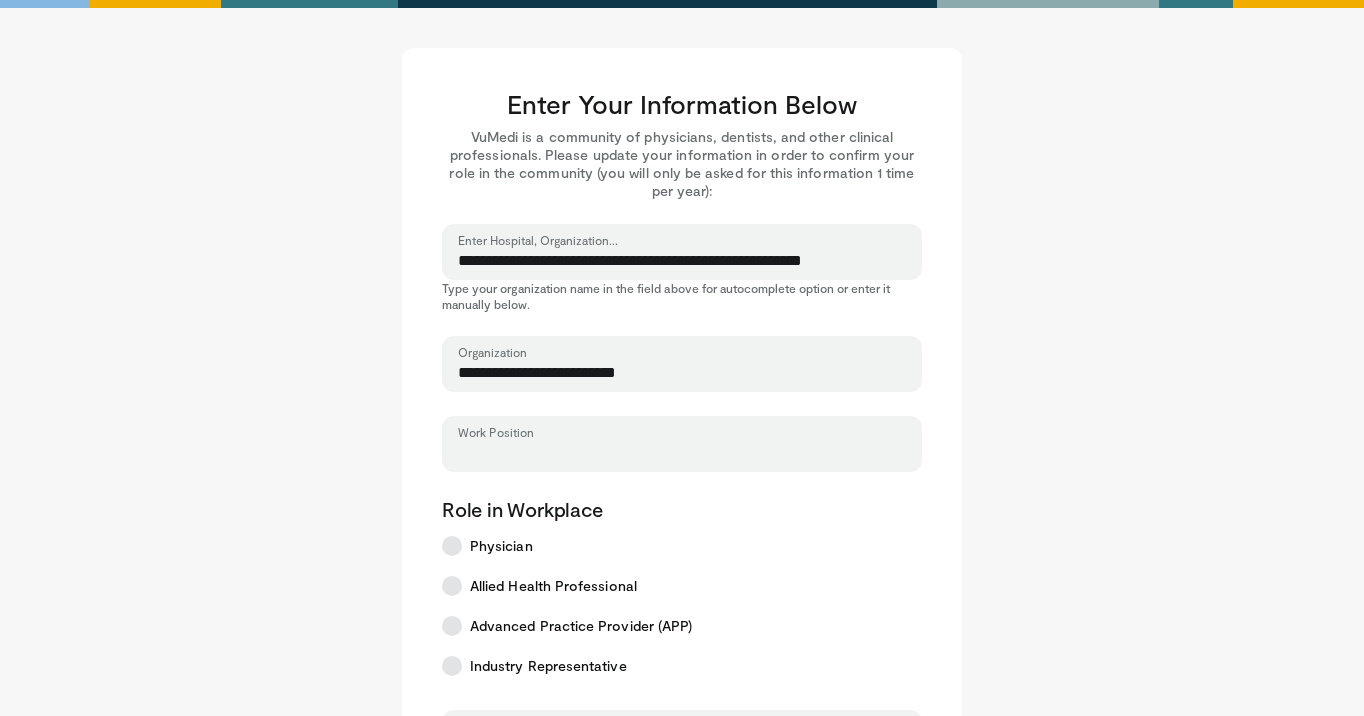 click on "Work Position" at bounding box center [682, 453] 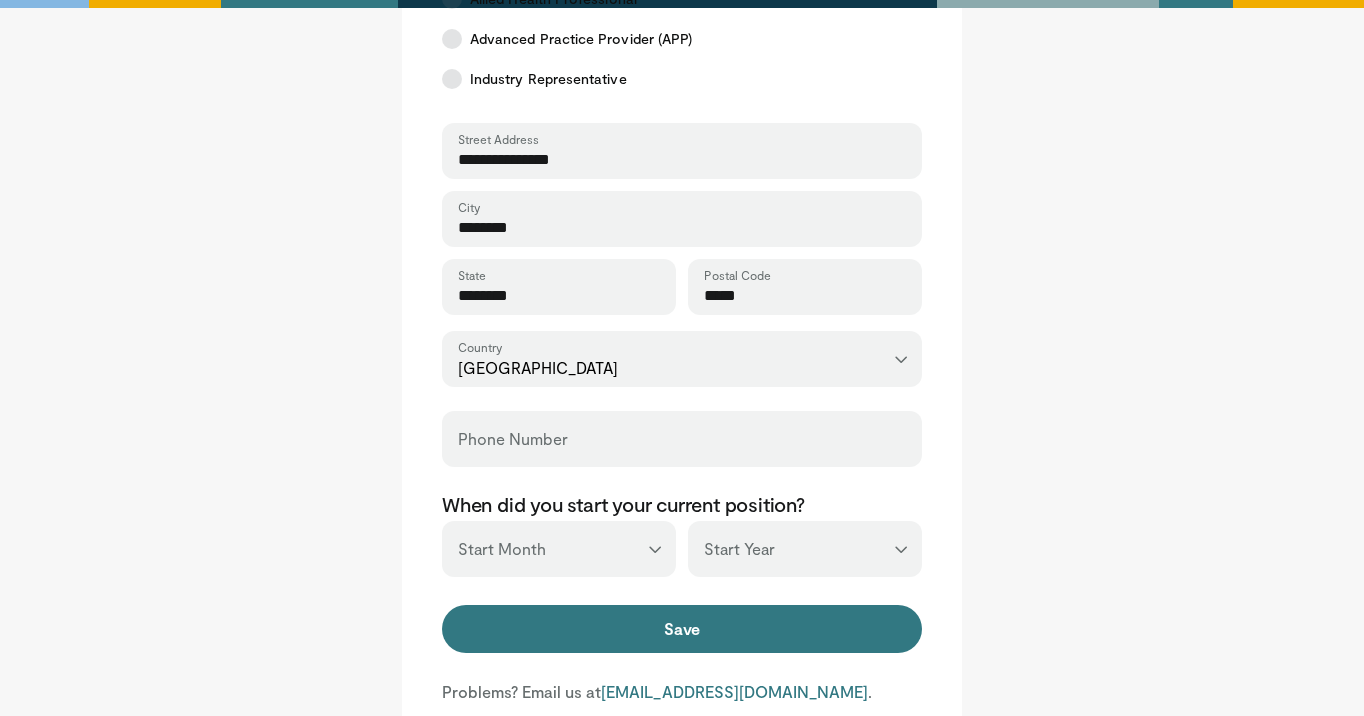 scroll, scrollTop: 597, scrollLeft: 0, axis: vertical 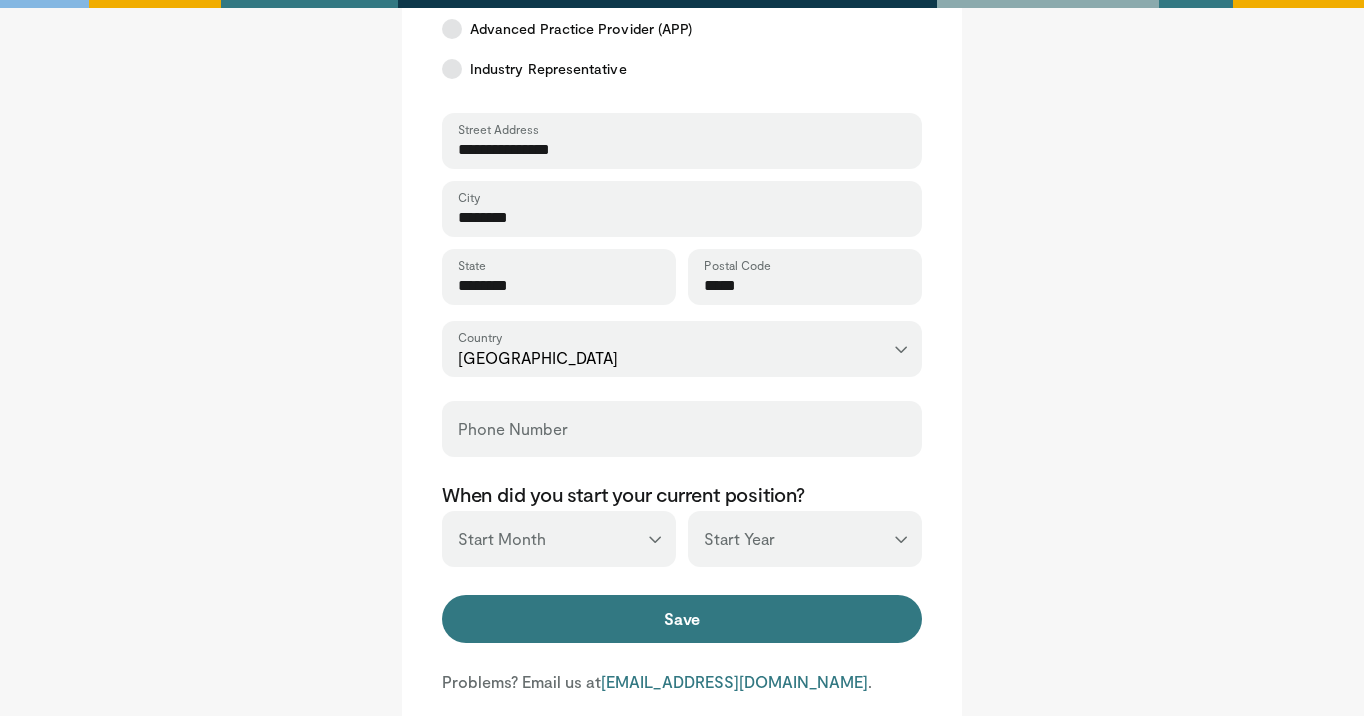 type on "**********" 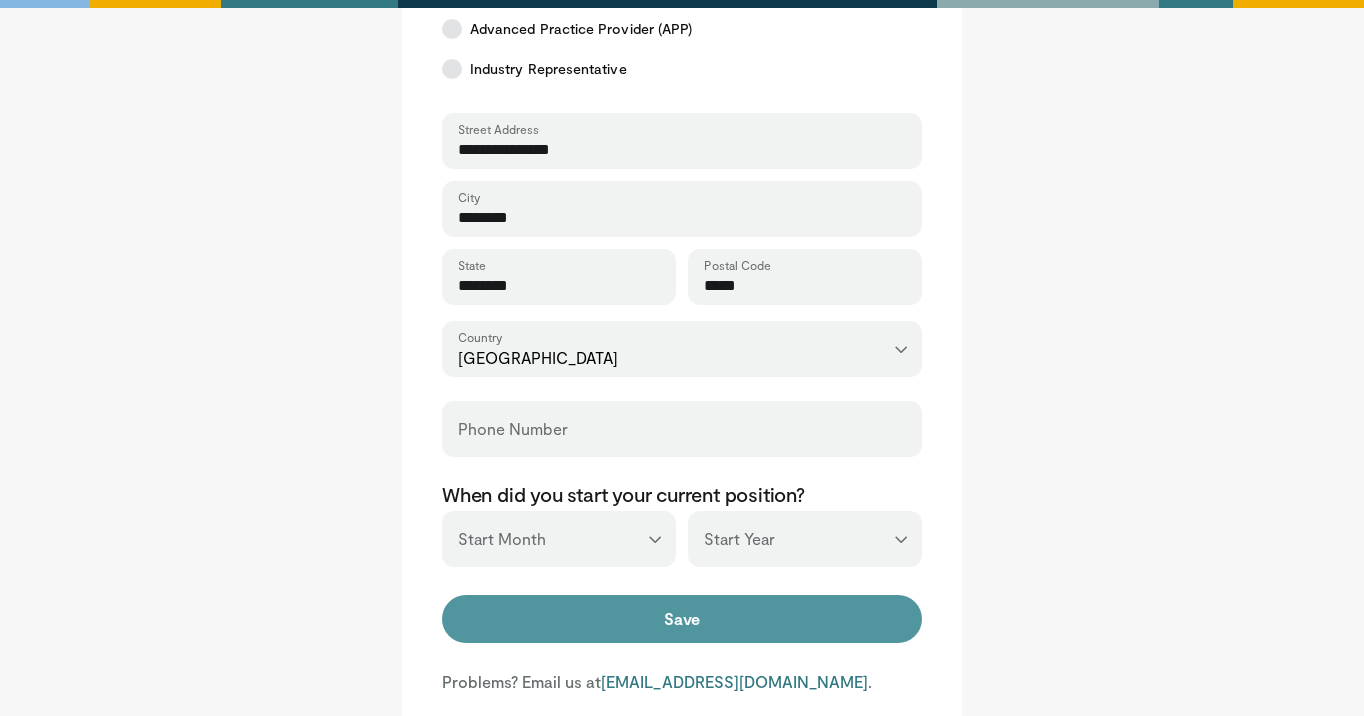 click on "Save" at bounding box center [682, 619] 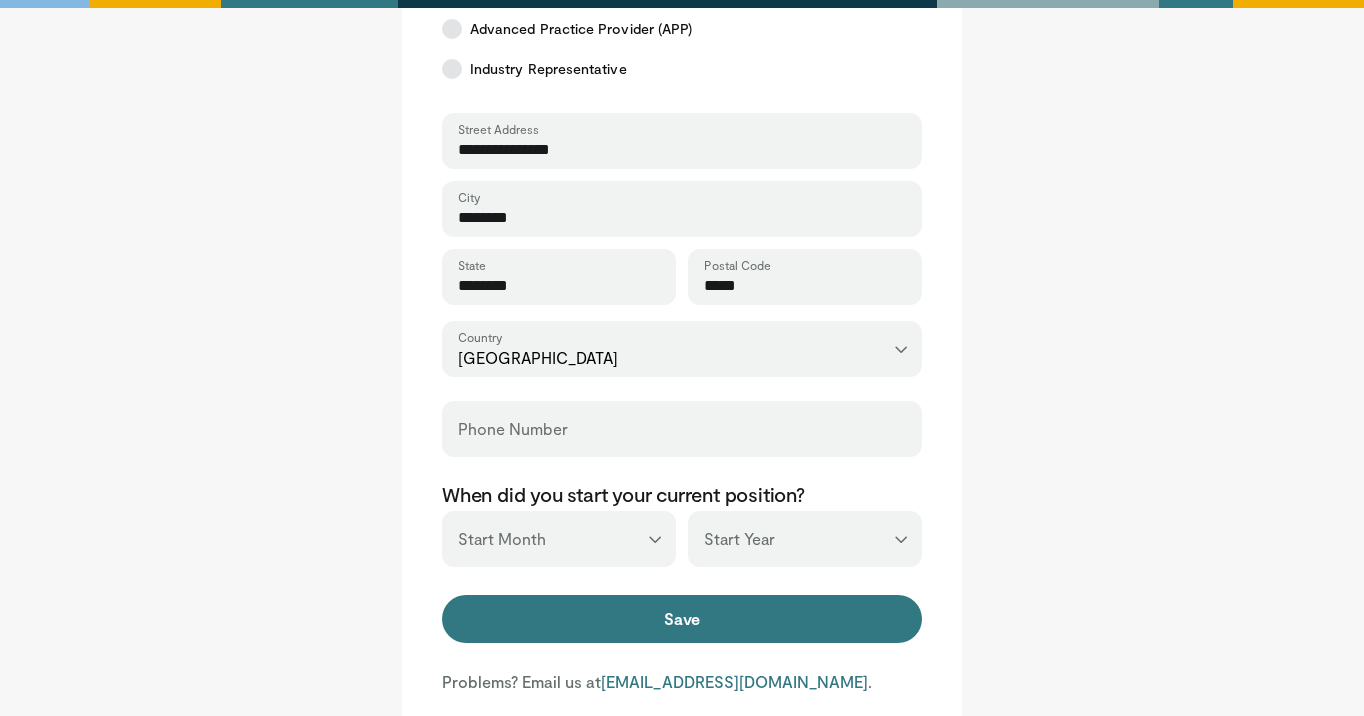 click on "***
*******
********
*****
*****
***
****
****
******
*********
*******
********
********" at bounding box center (559, 539) 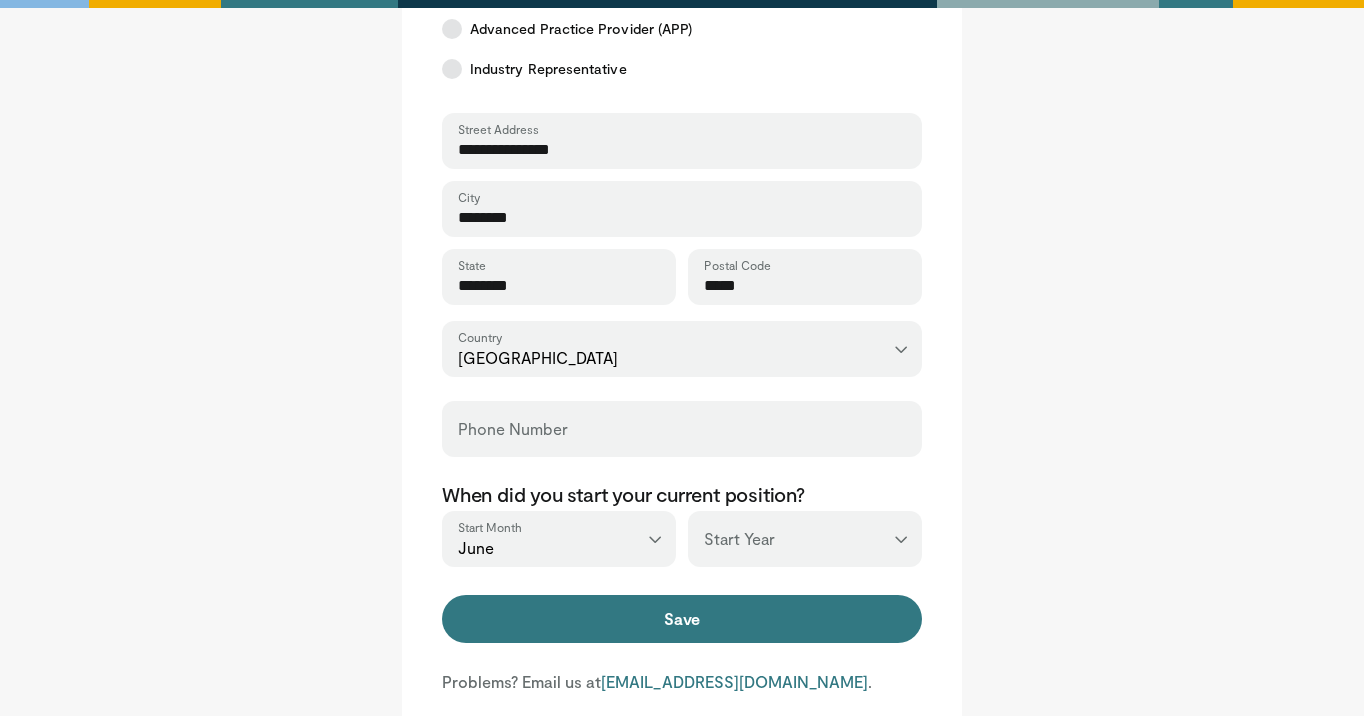 drag, startPoint x: 654, startPoint y: 540, endPoint x: 740, endPoint y: 554, distance: 87.13208 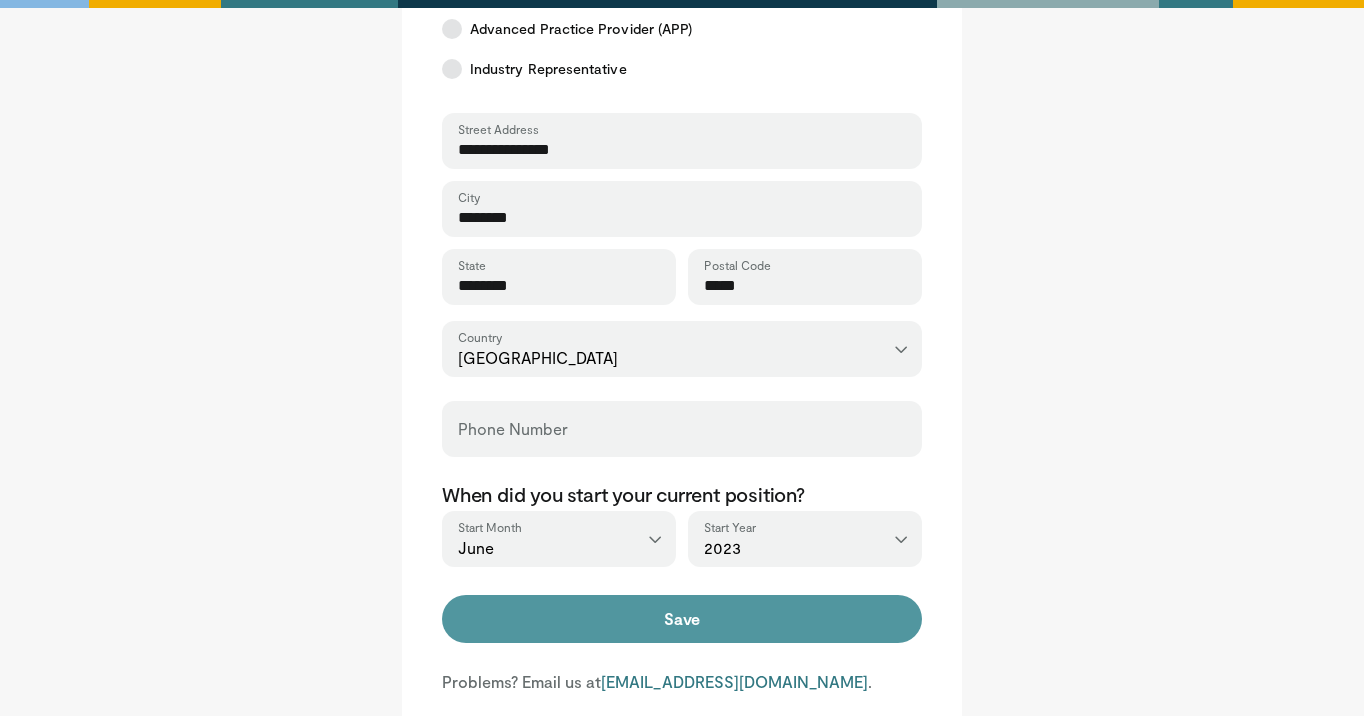 click on "Save" at bounding box center [682, 619] 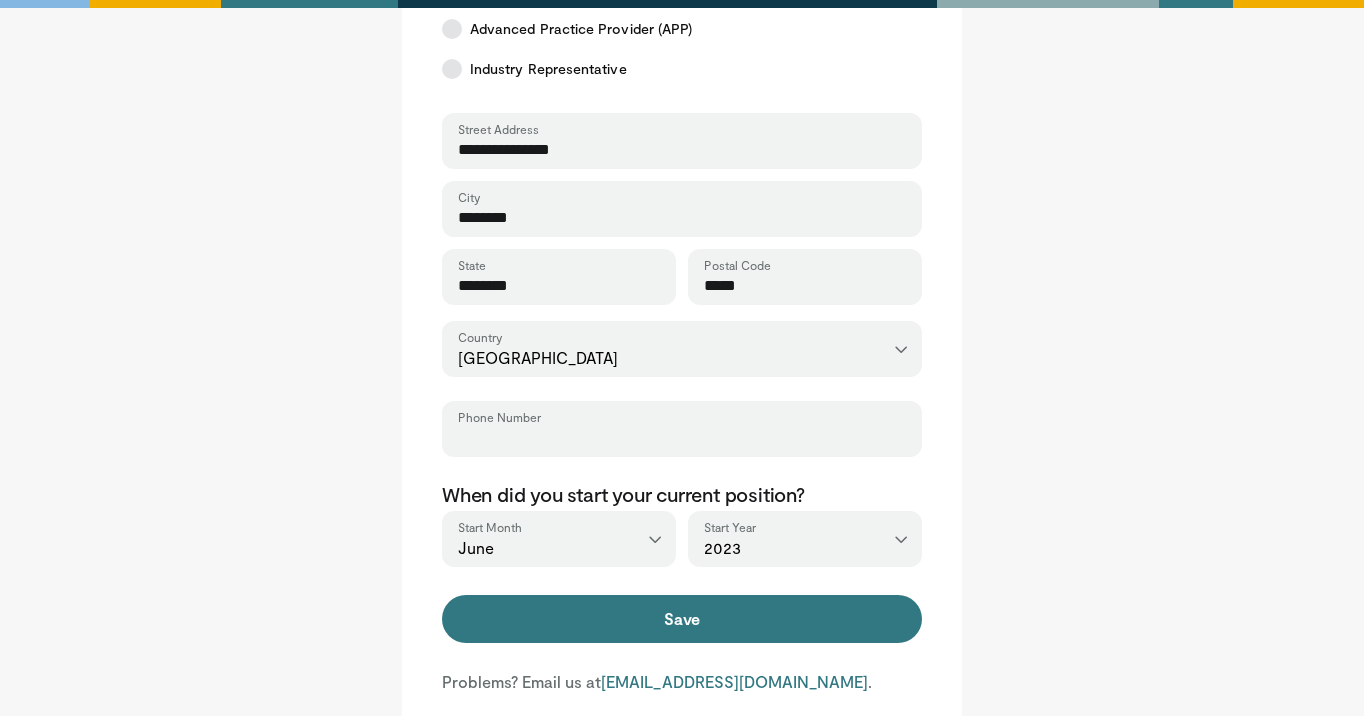 click on "Phone Number" at bounding box center (682, 438) 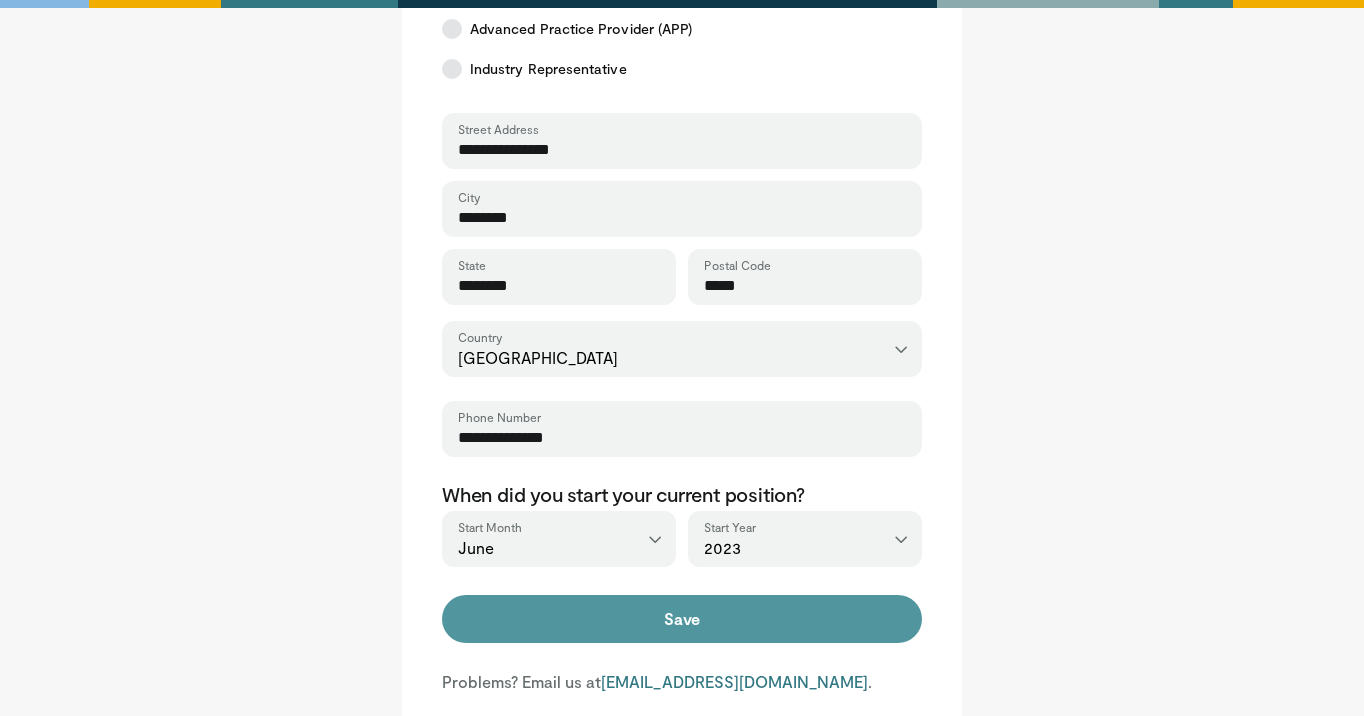 click on "Save" at bounding box center (682, 619) 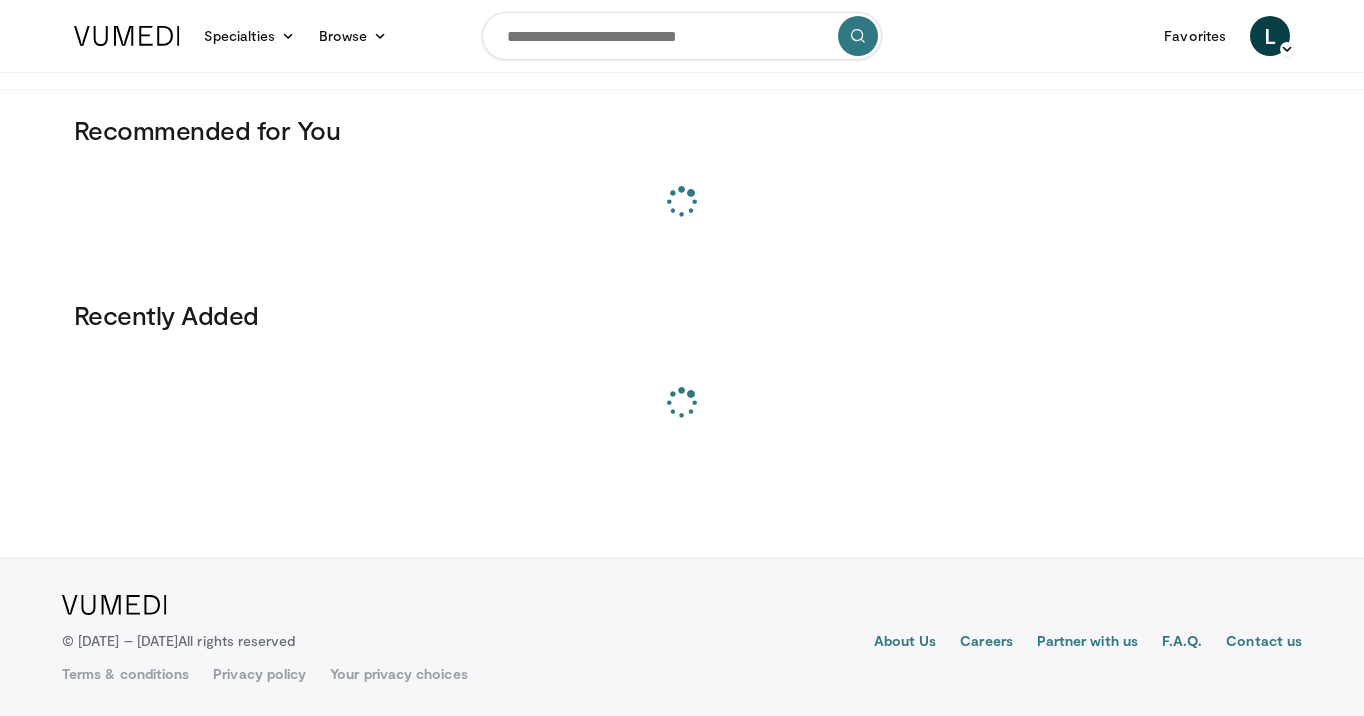 scroll, scrollTop: 0, scrollLeft: 0, axis: both 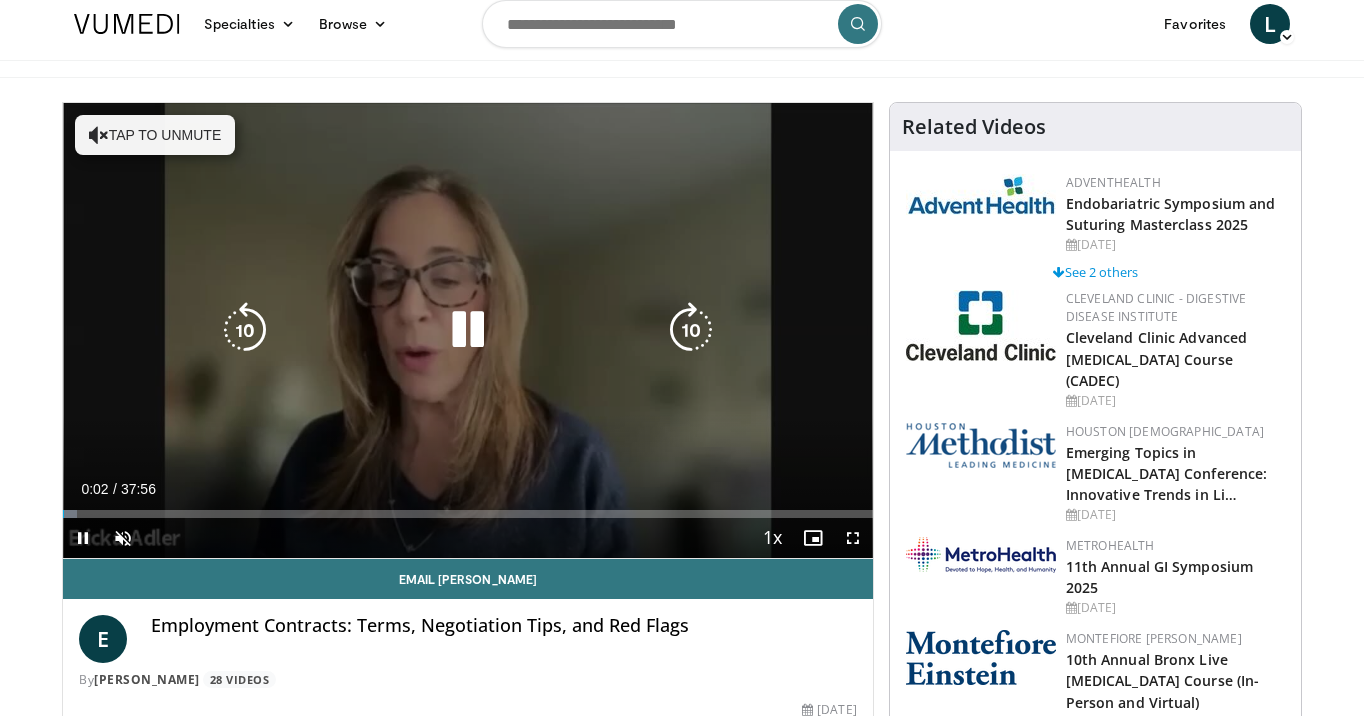 click on "10 seconds
Tap to unmute" at bounding box center [468, 330] 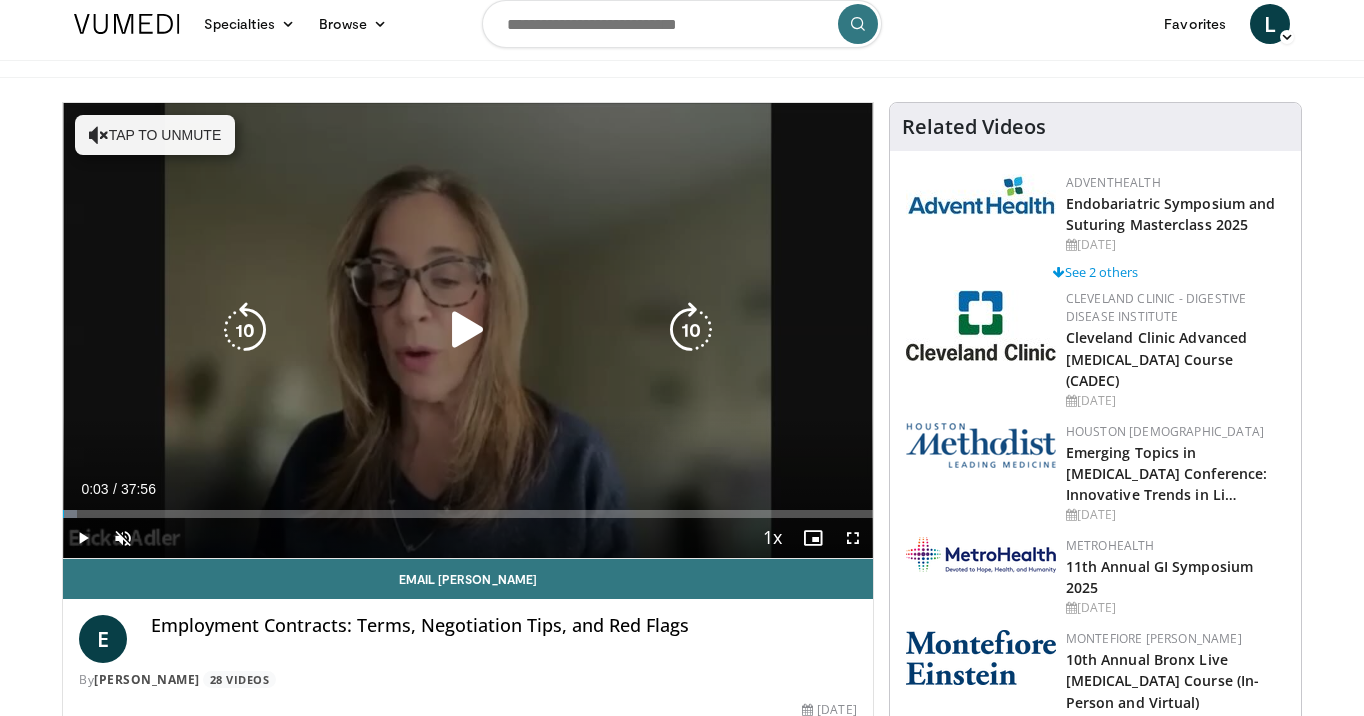 click on "Tap to unmute" at bounding box center [155, 135] 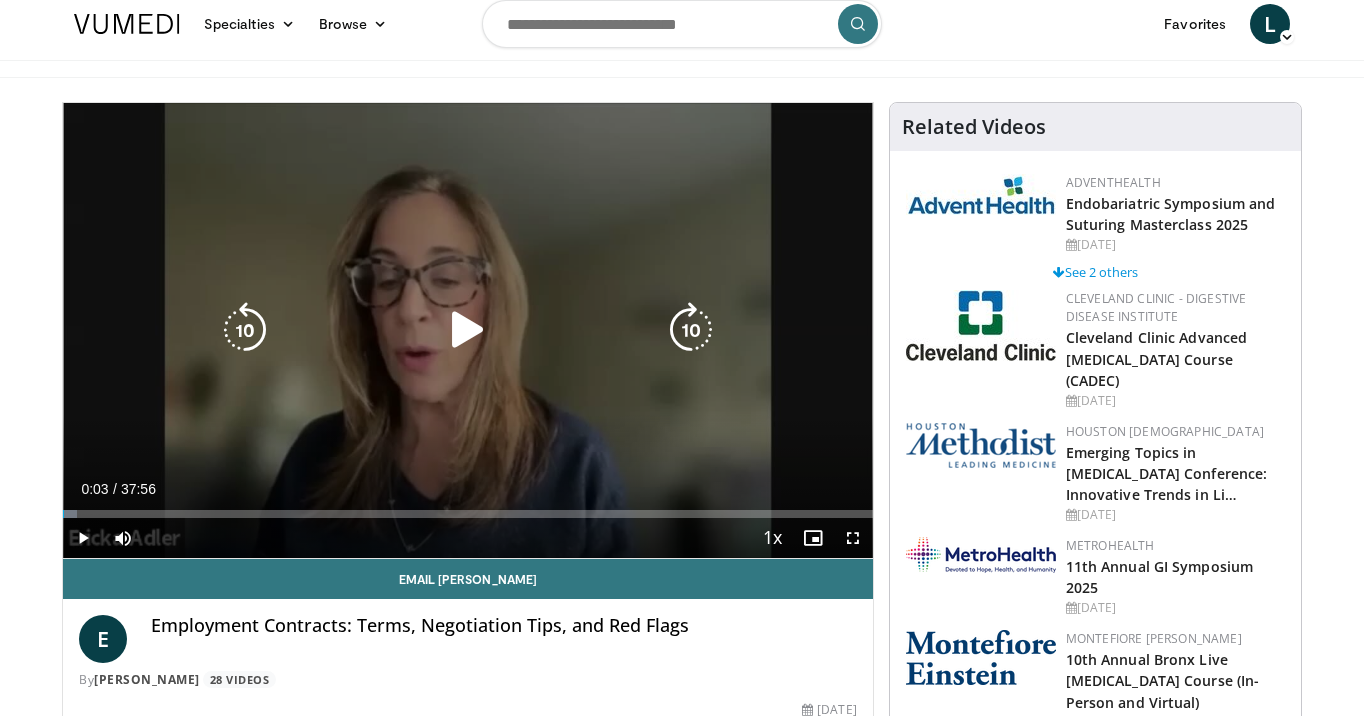 click on "10 seconds
Tap to unmute" at bounding box center (468, 330) 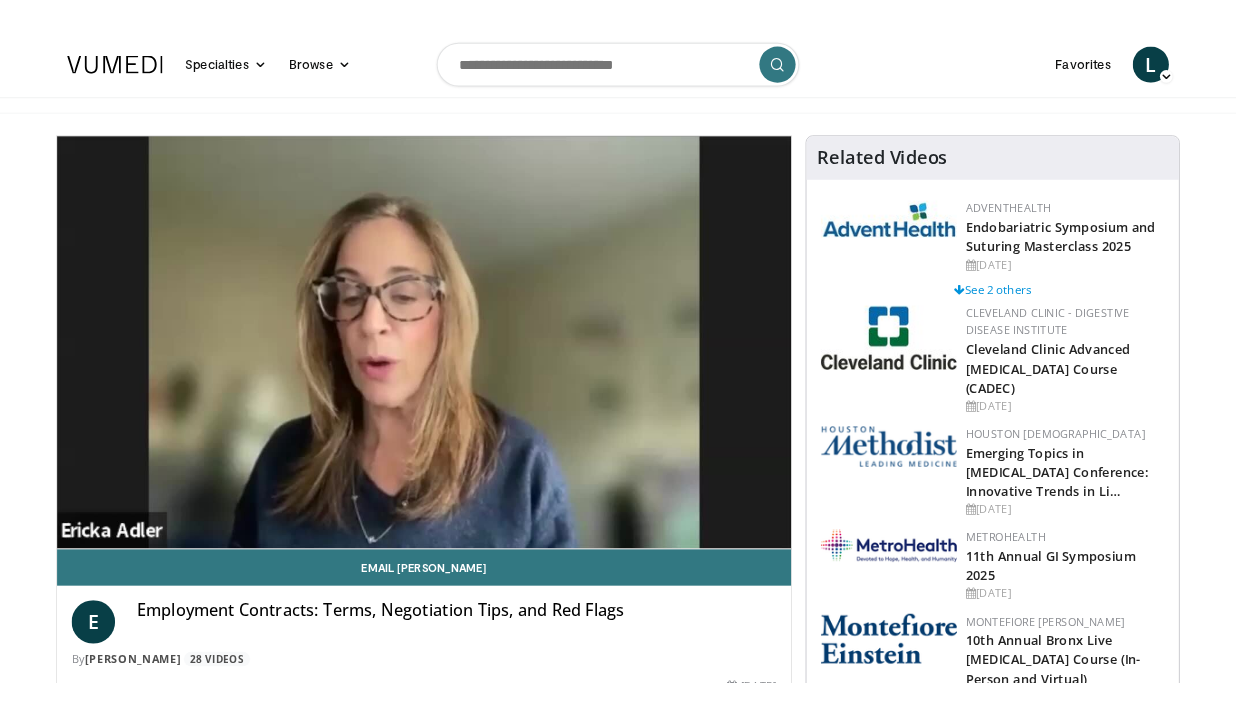 scroll, scrollTop: 0, scrollLeft: 0, axis: both 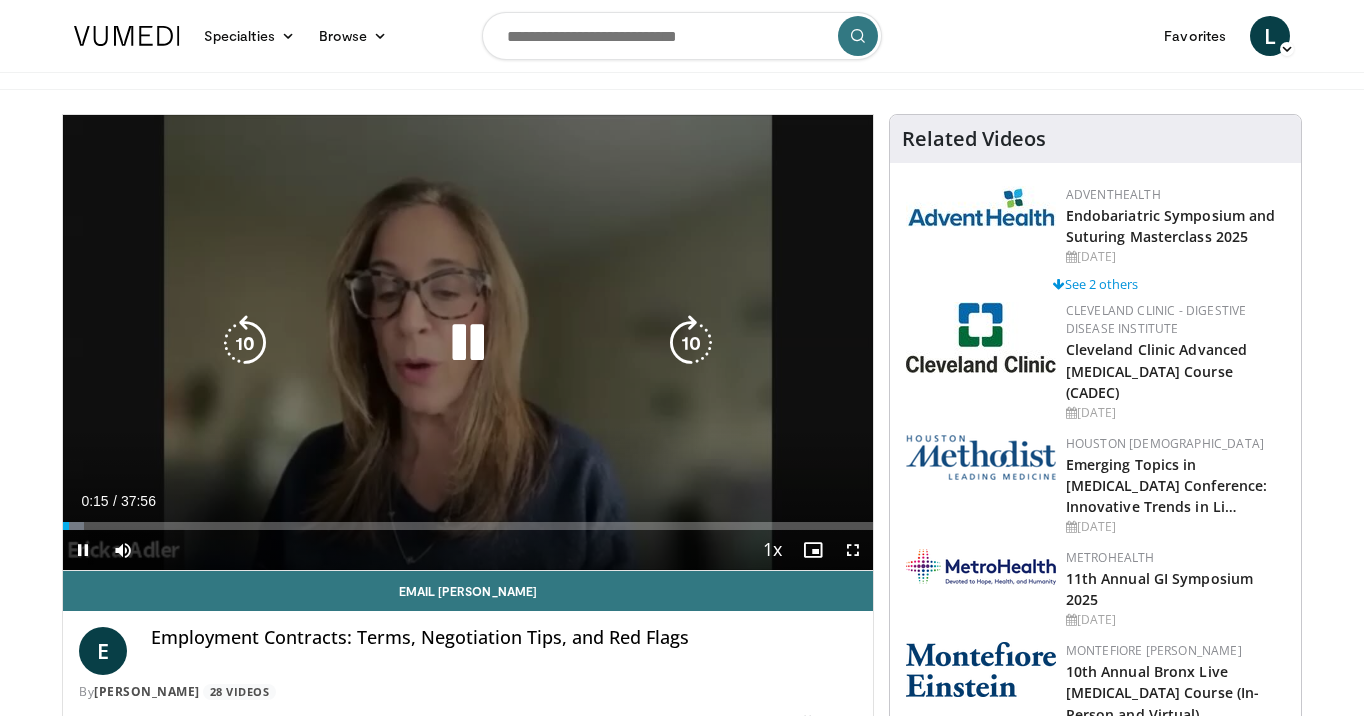 click at bounding box center [468, 343] 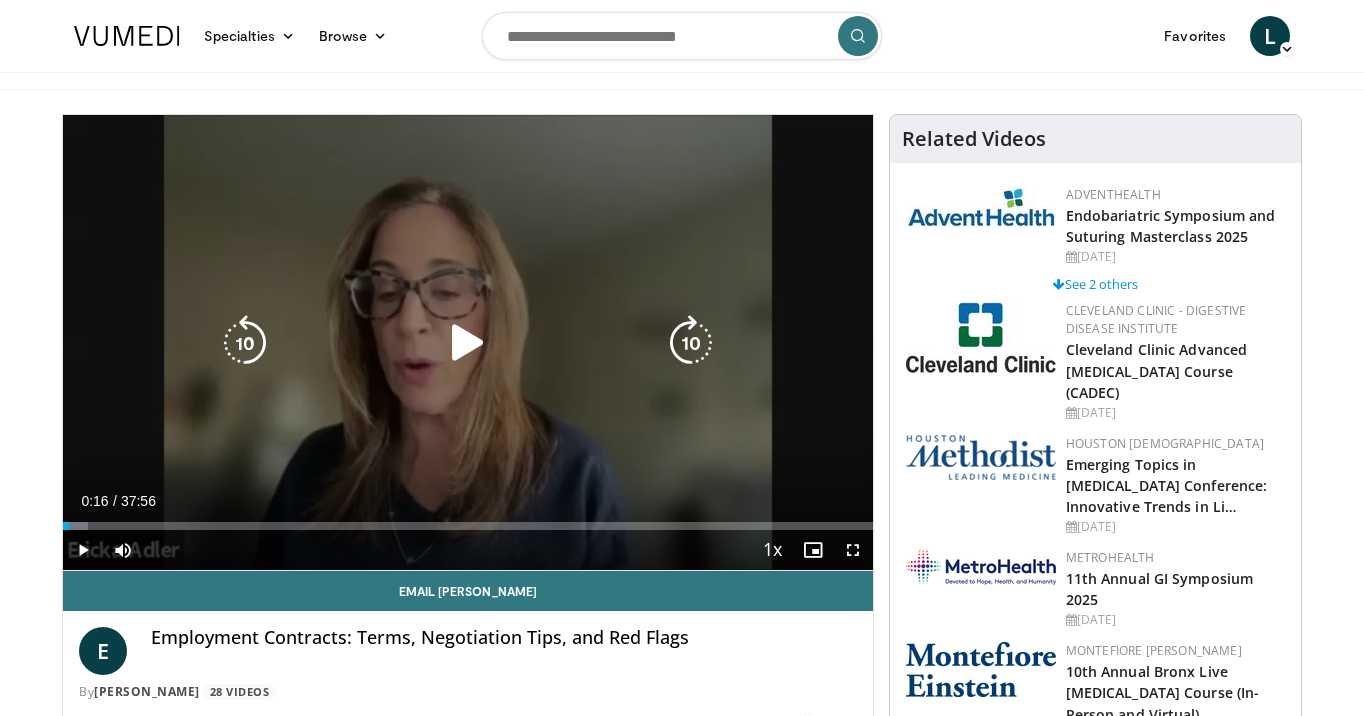 click at bounding box center (468, 343) 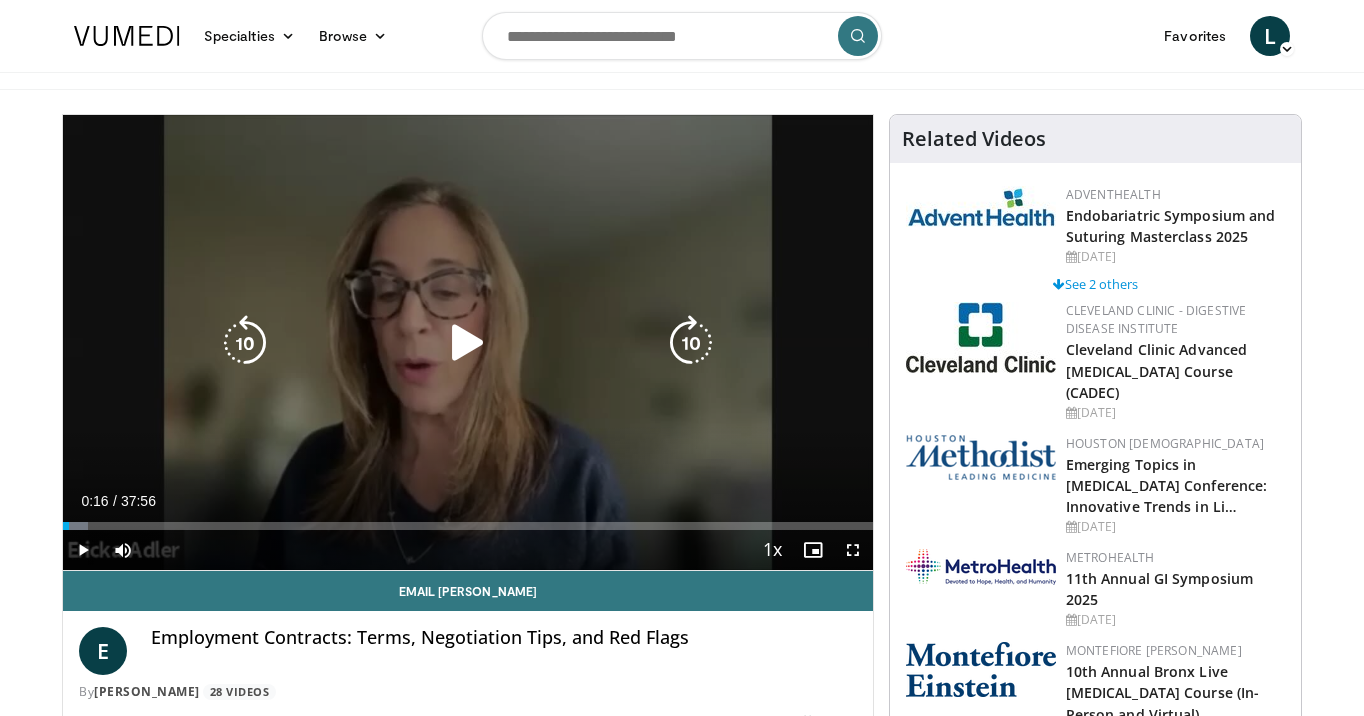 click on "10 seconds
Tap to unmute" at bounding box center (468, 342) 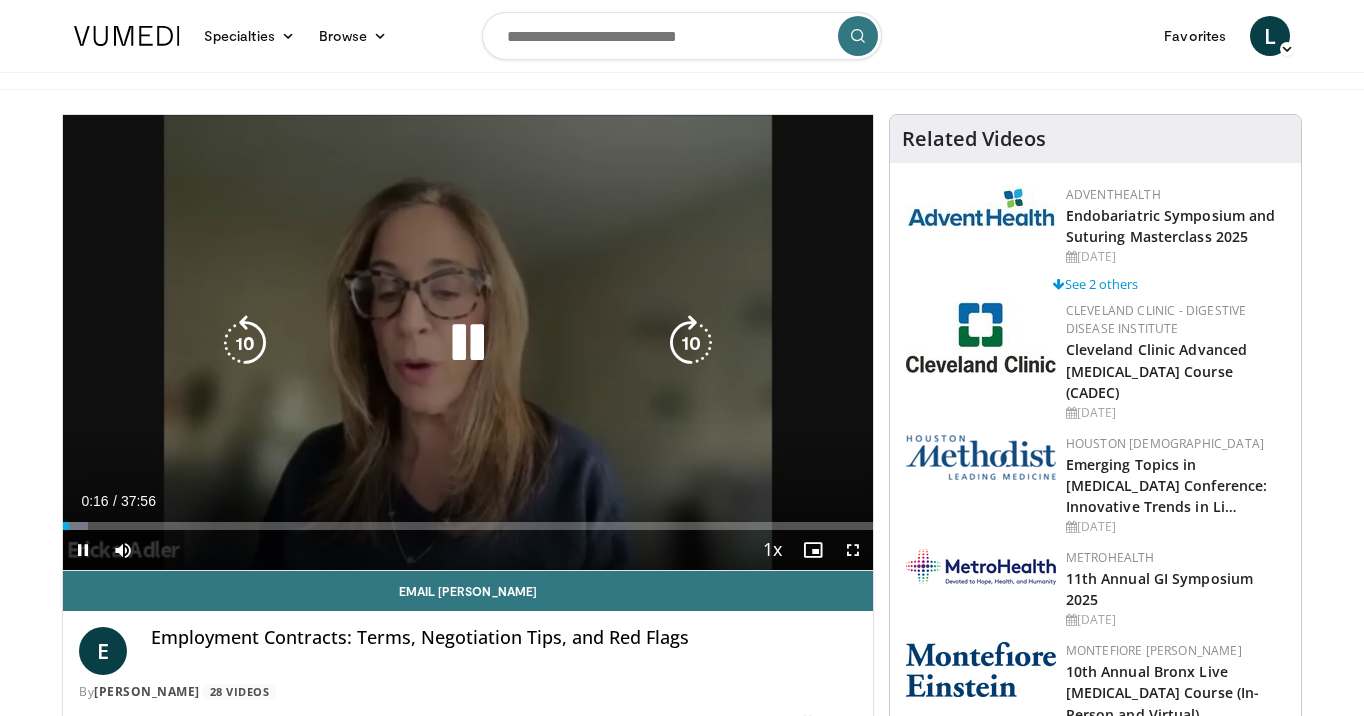 click on "10 seconds
Tap to unmute" at bounding box center [468, 342] 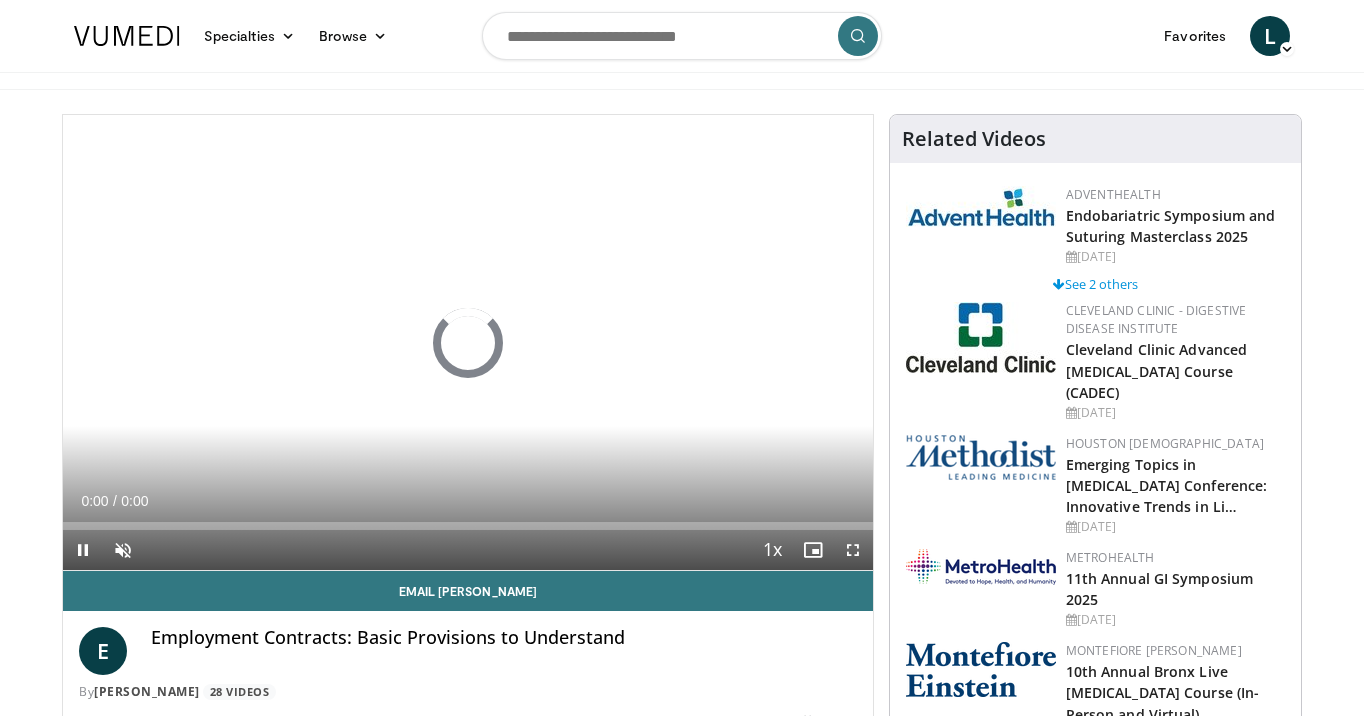 scroll, scrollTop: 0, scrollLeft: 0, axis: both 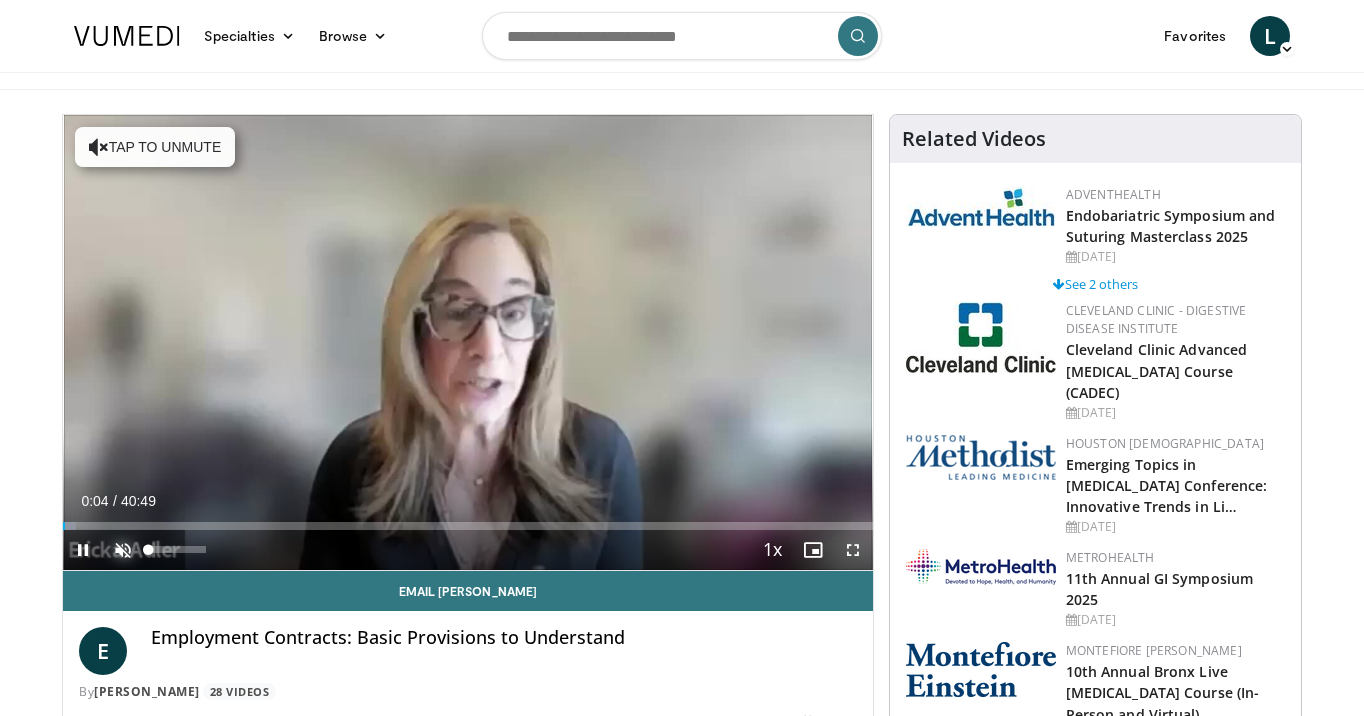 click at bounding box center (123, 550) 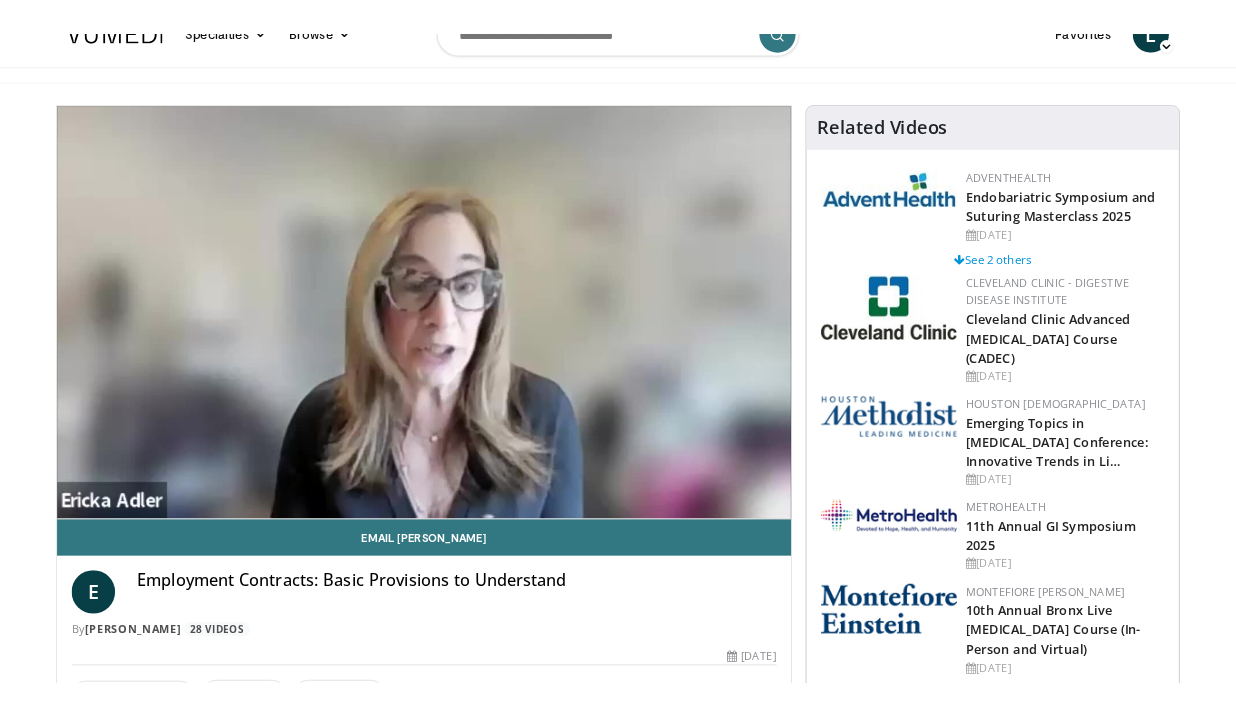 scroll, scrollTop: 29, scrollLeft: 0, axis: vertical 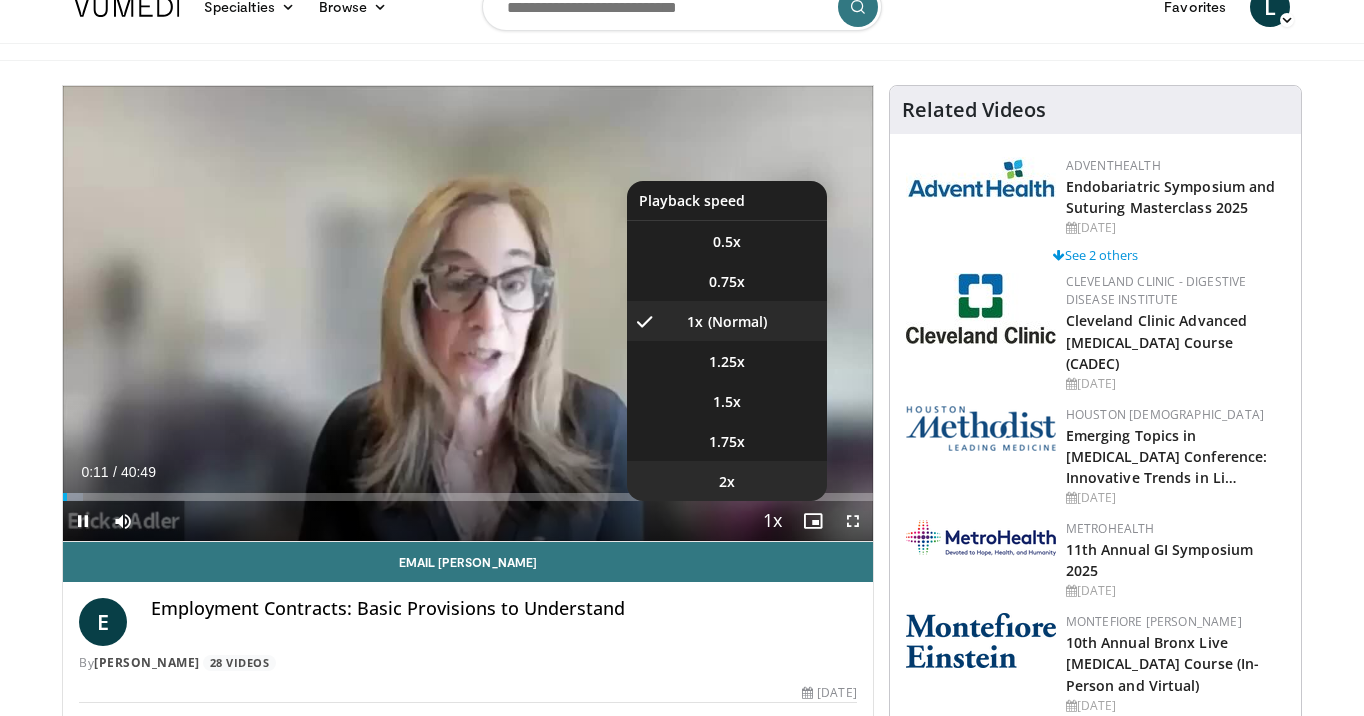 click on "2x" at bounding box center (727, 481) 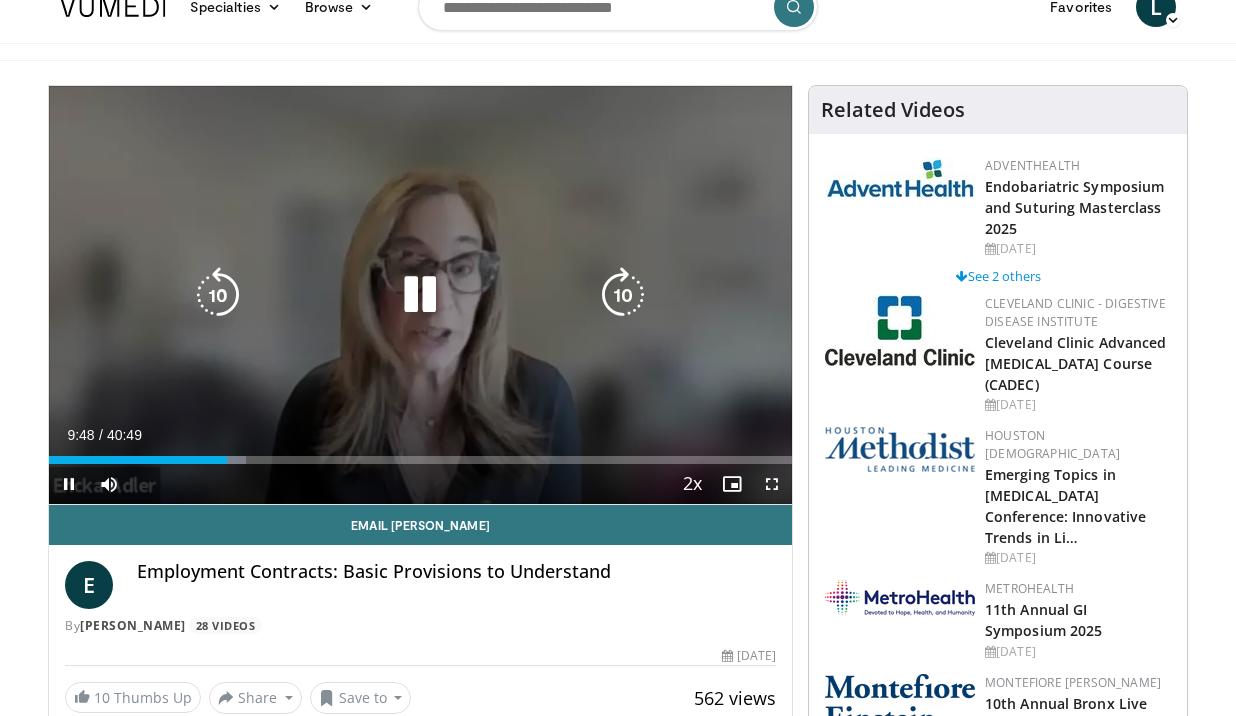 click on "10 seconds
Tap to unmute" at bounding box center (420, 295) 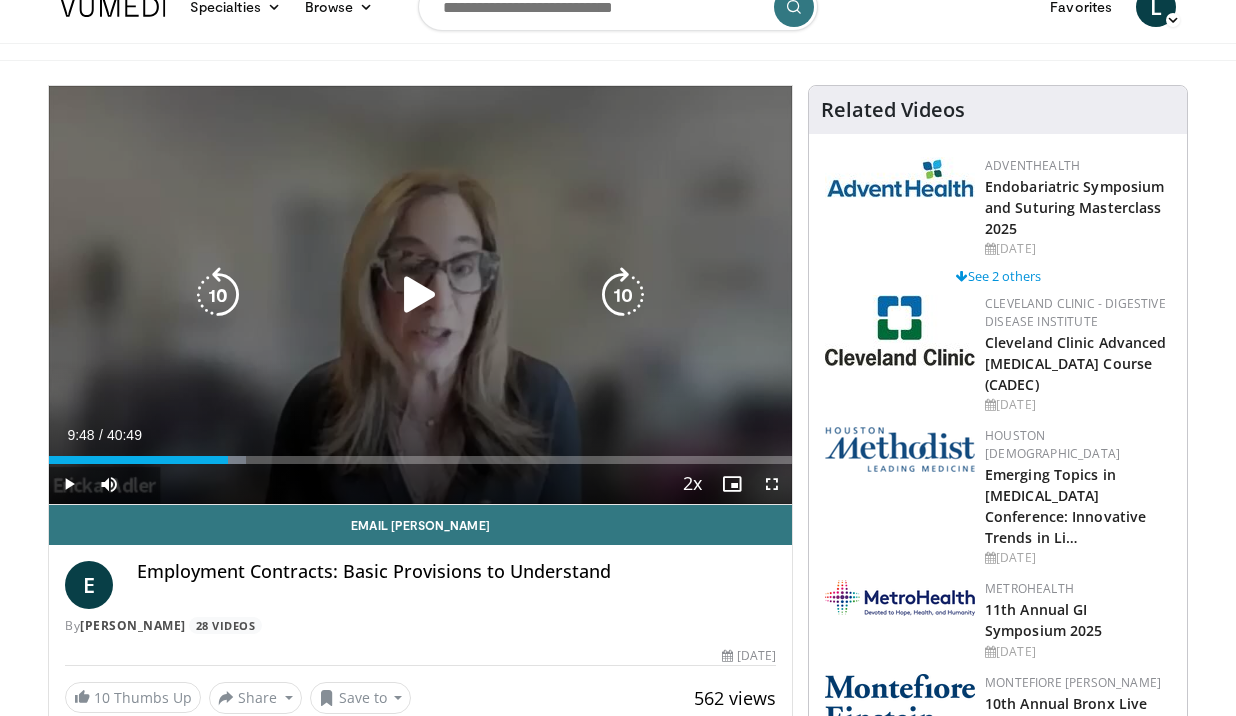 click on "10 seconds
Tap to unmute" at bounding box center (420, 295) 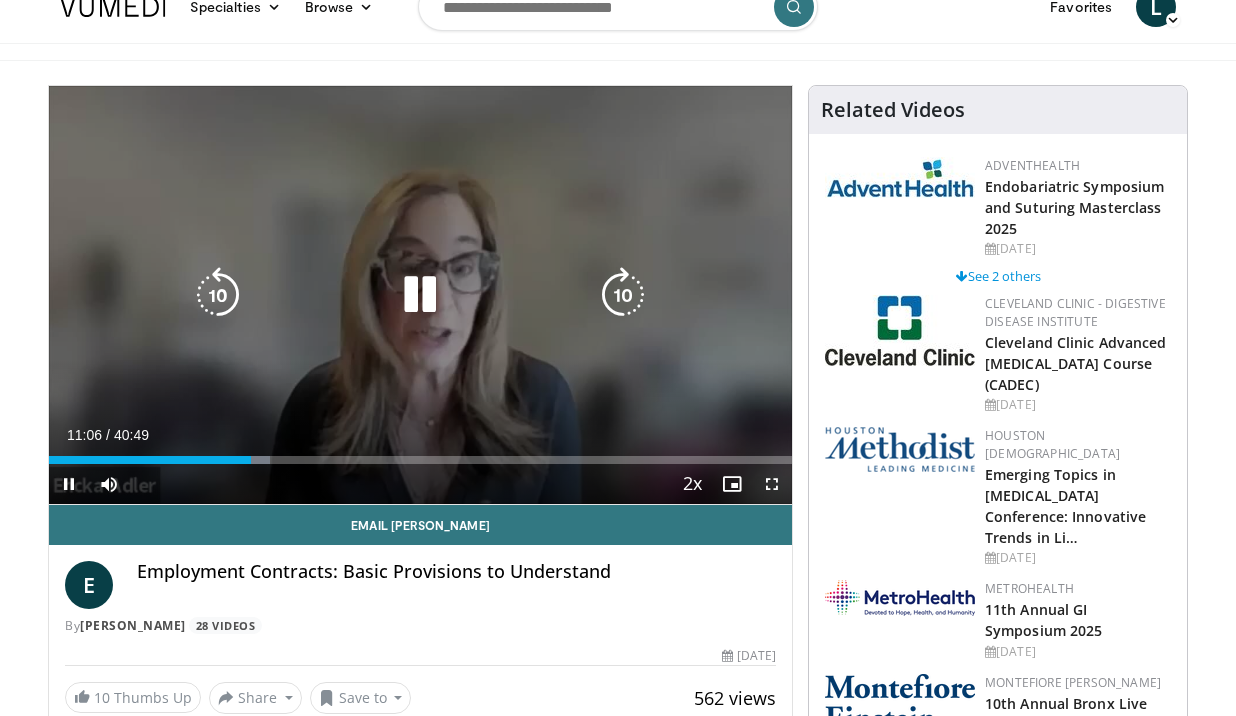 click on "10 seconds
Tap to unmute" at bounding box center [420, 295] 